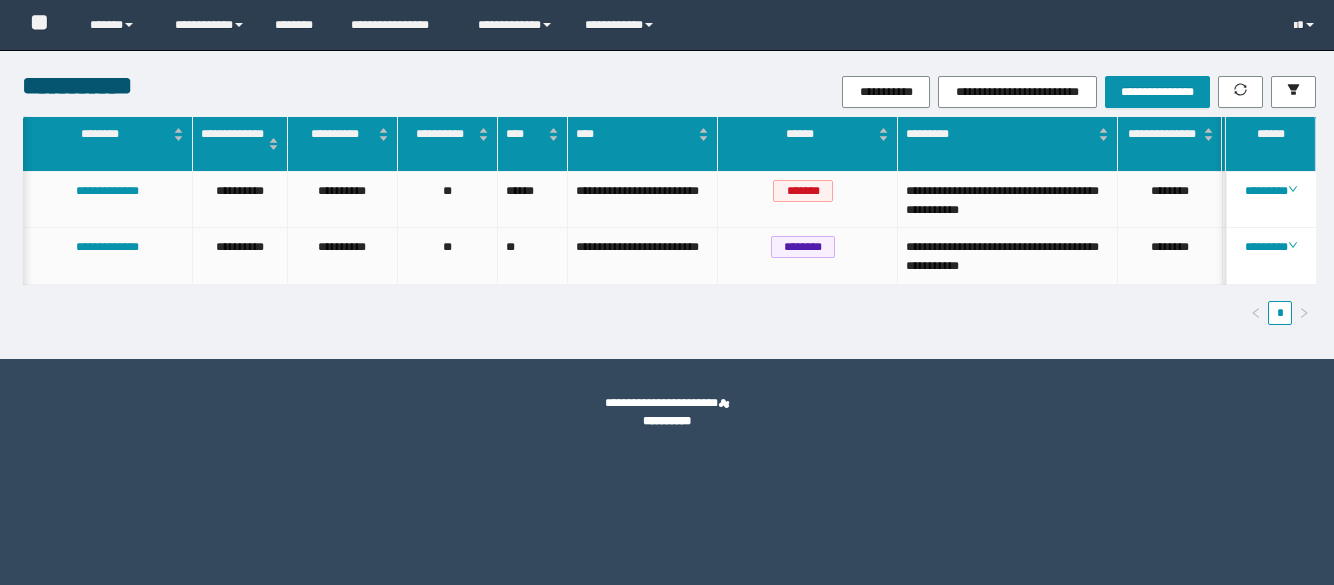 scroll, scrollTop: 0, scrollLeft: 0, axis: both 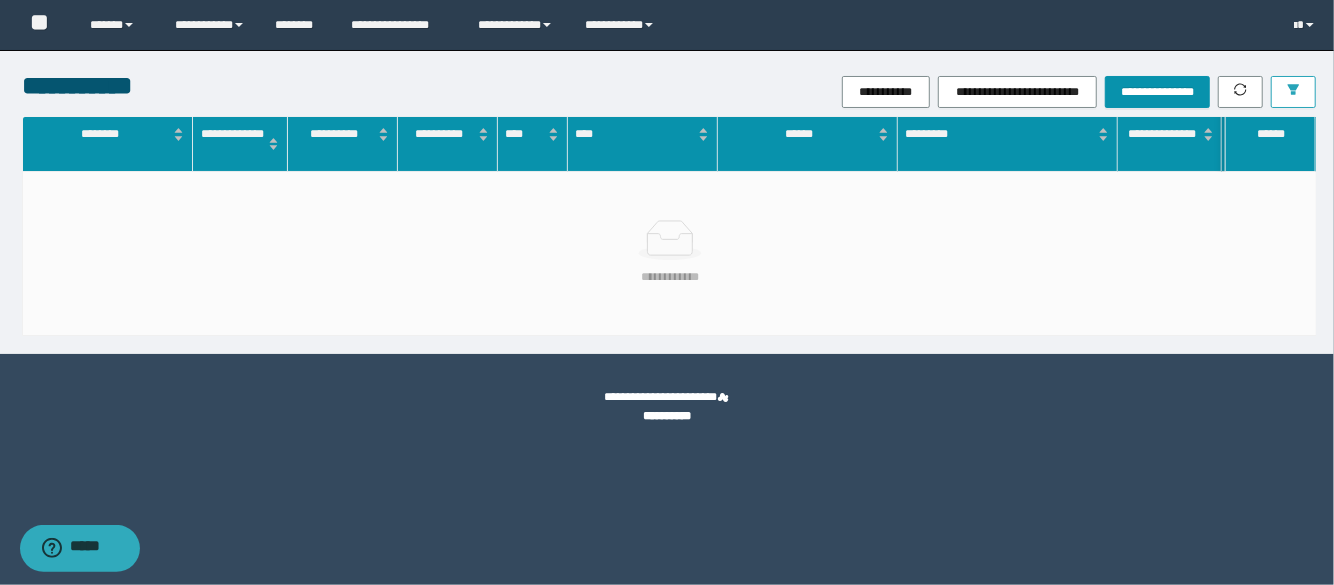 click at bounding box center [1293, 92] 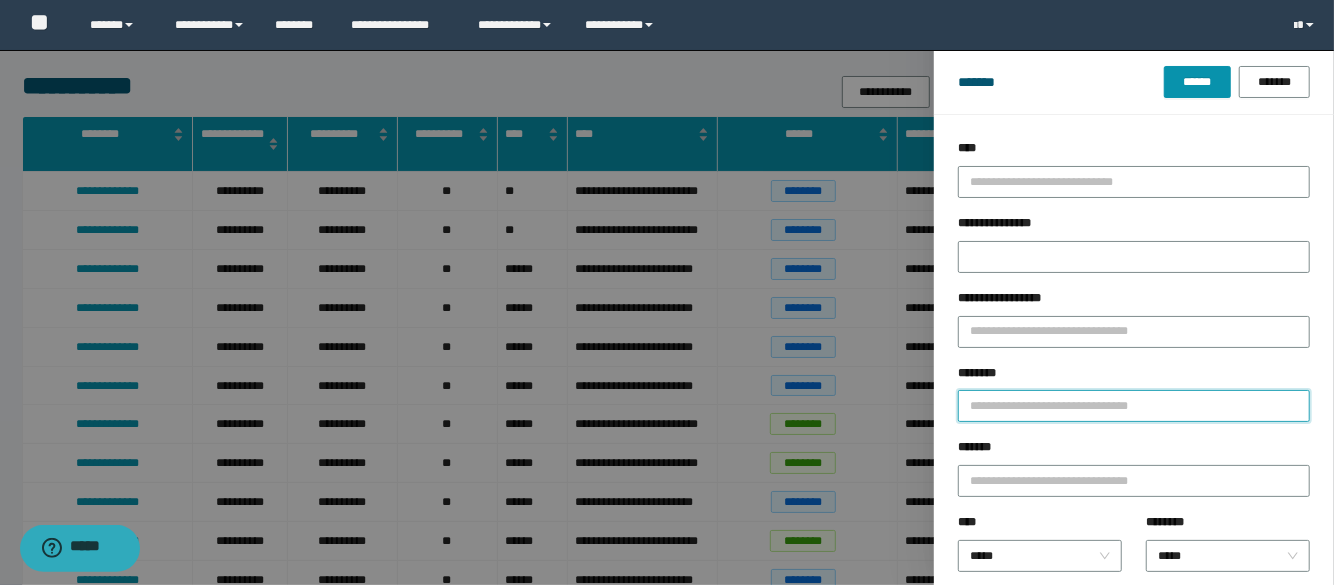 paste on "********" 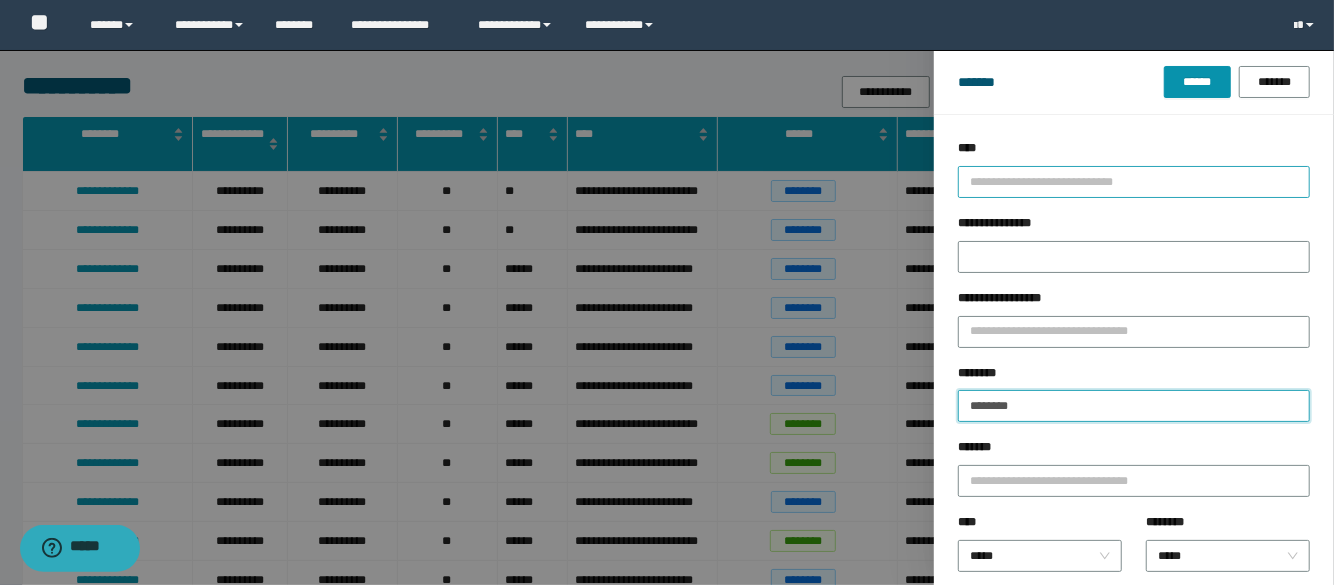 type on "********" 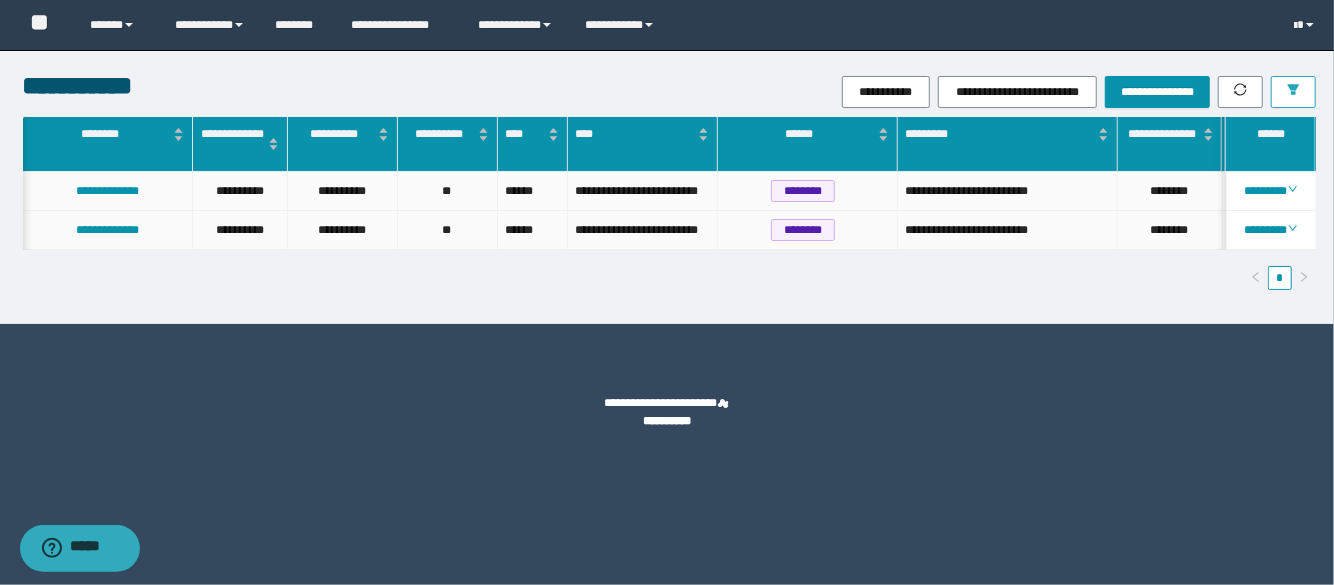 scroll, scrollTop: 0, scrollLeft: 356, axis: horizontal 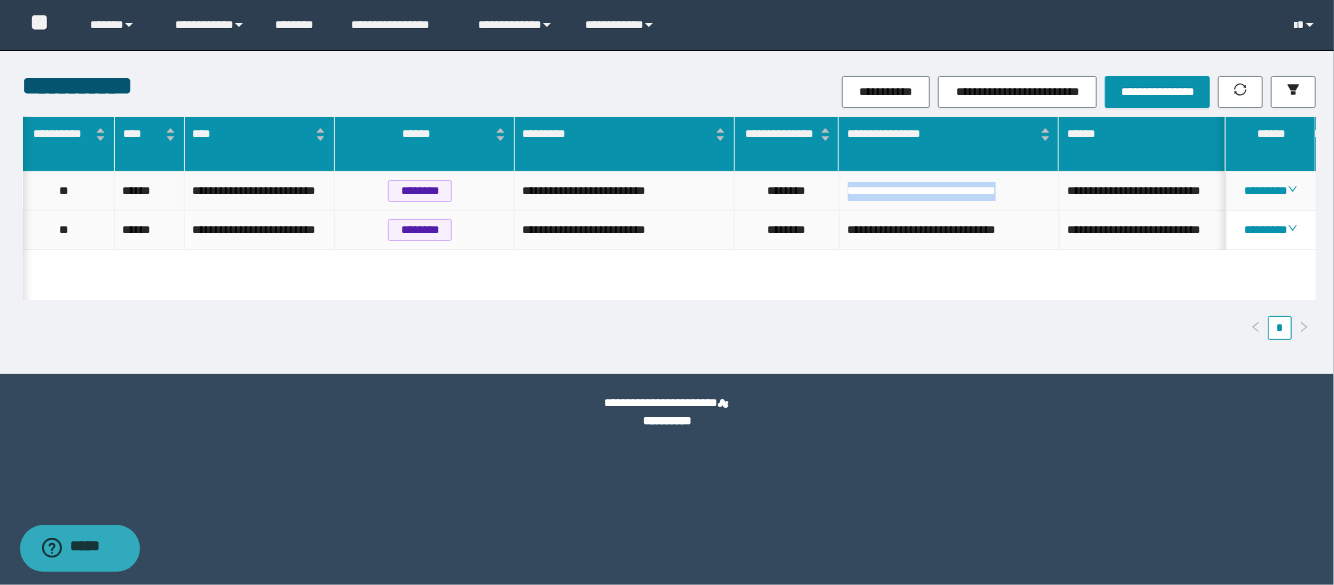 drag, startPoint x: 845, startPoint y: 187, endPoint x: 924, endPoint y: 213, distance: 83.1685 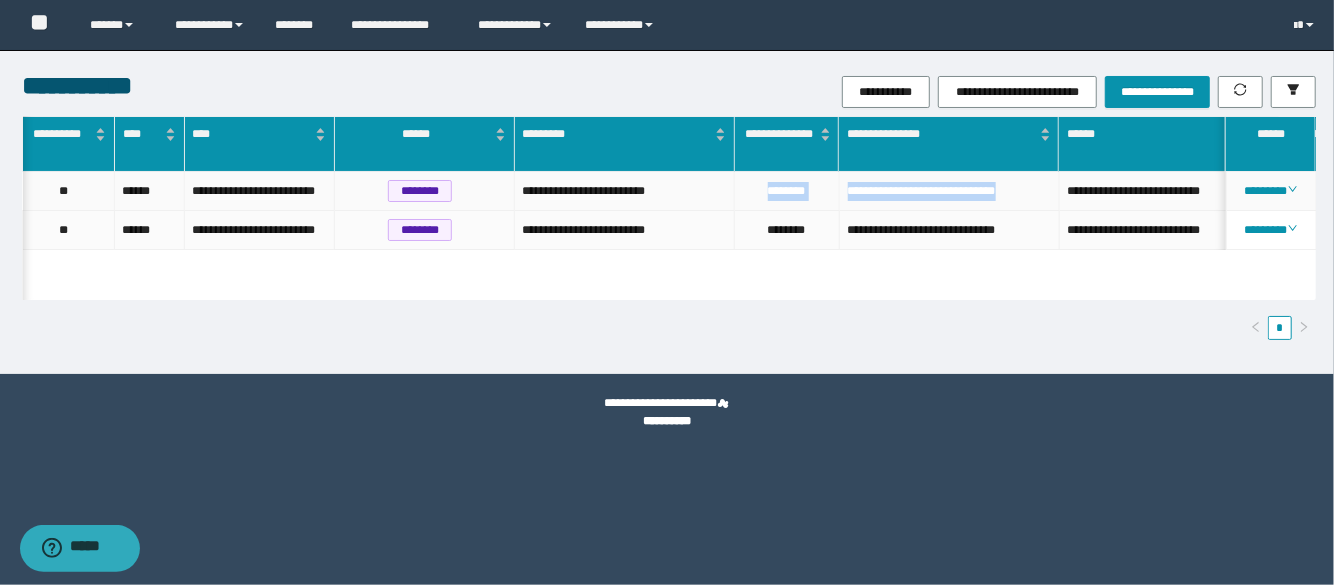 drag, startPoint x: 754, startPoint y: 187, endPoint x: 917, endPoint y: 212, distance: 164.90604 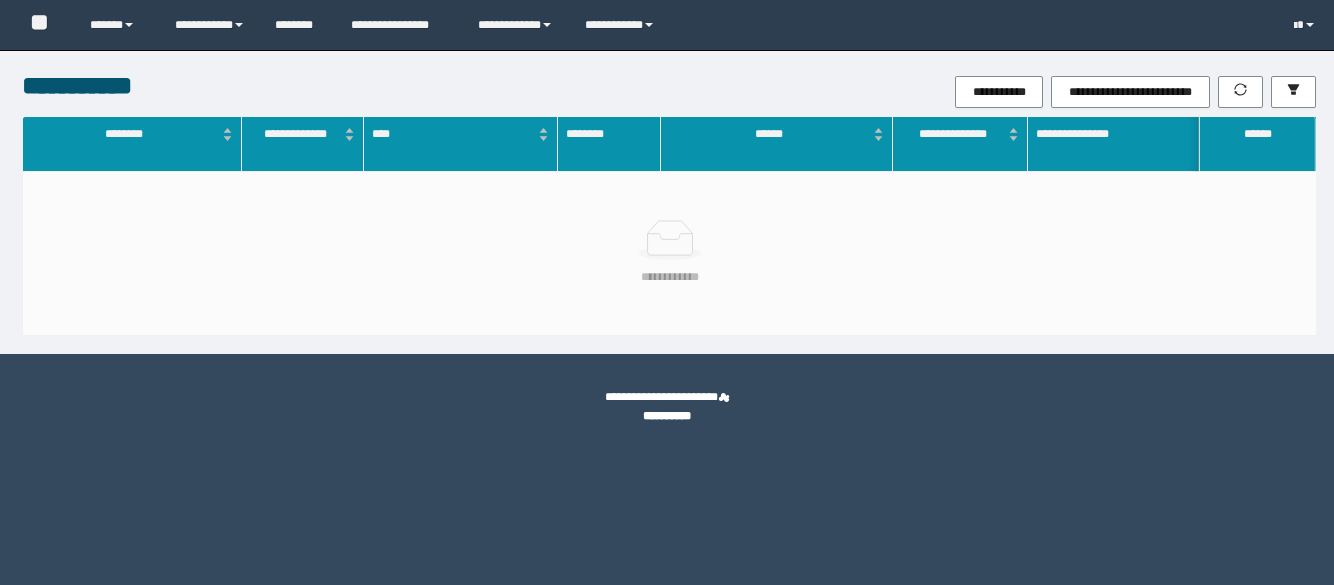 scroll, scrollTop: 0, scrollLeft: 0, axis: both 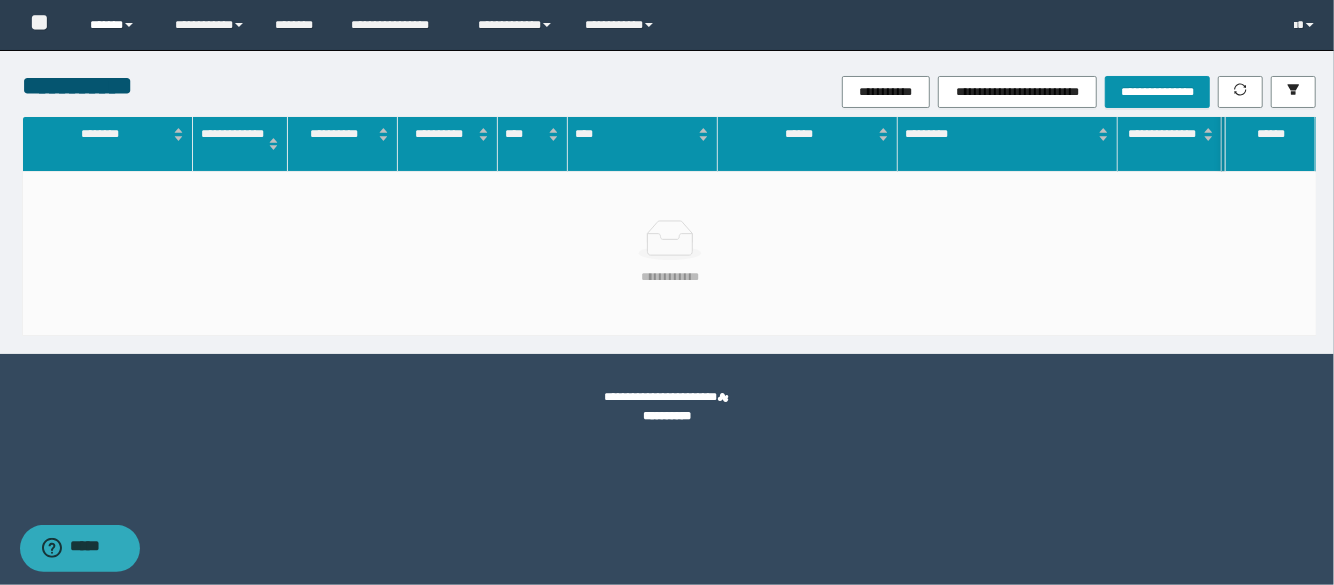 click at bounding box center (129, 25) 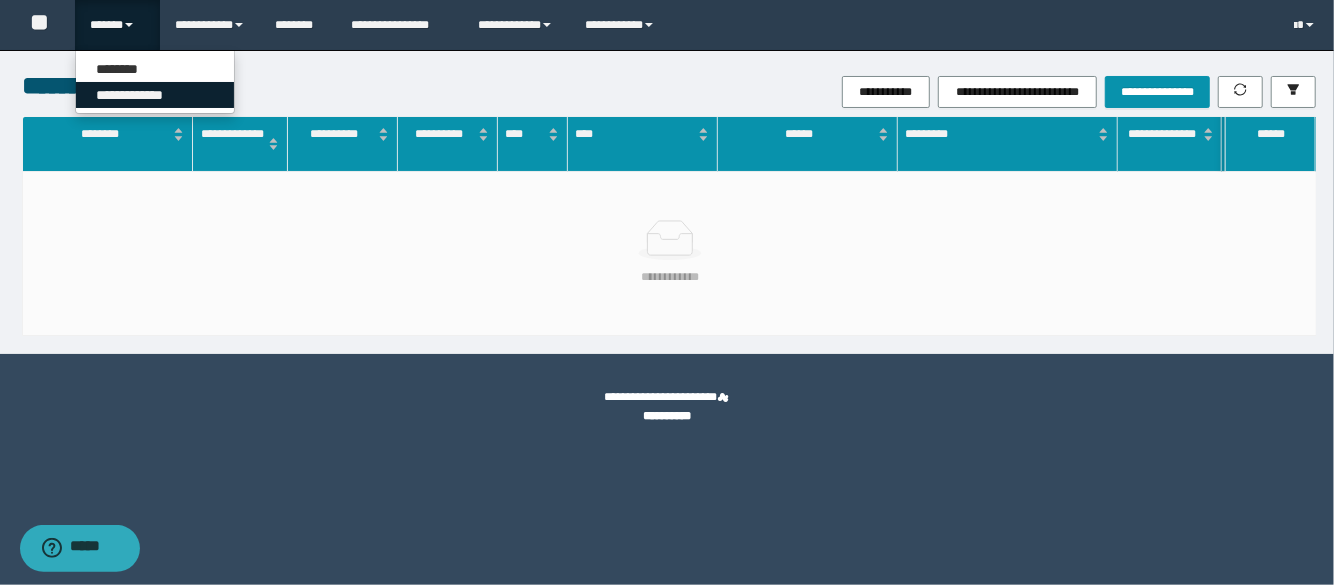 click on "**********" at bounding box center [155, 95] 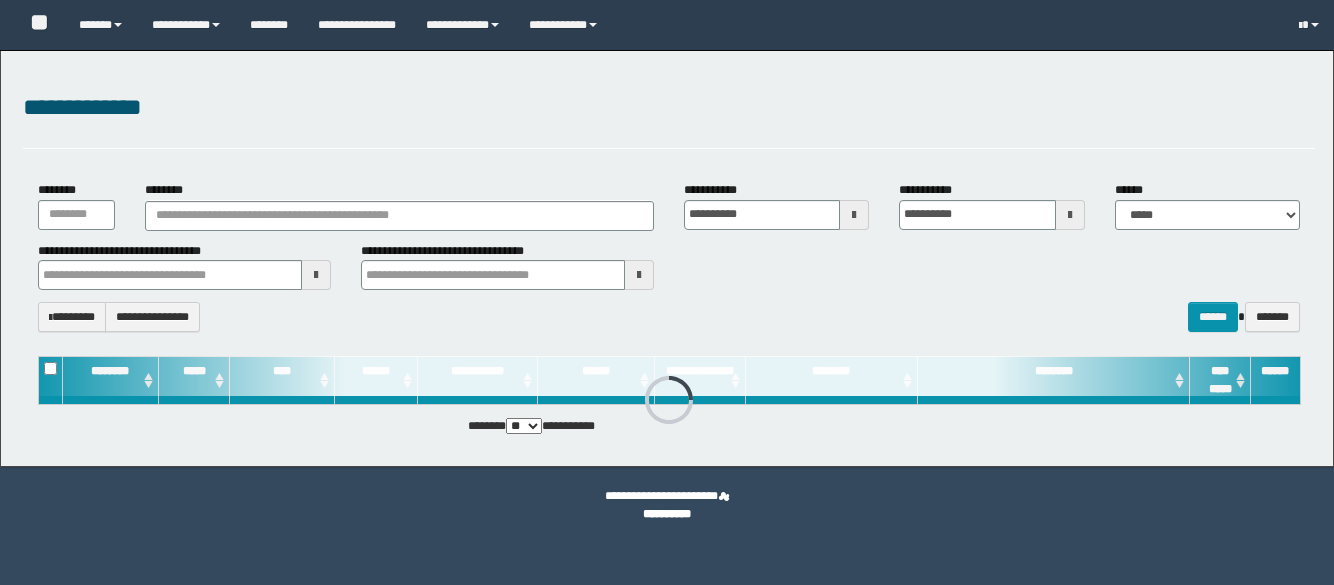 scroll, scrollTop: 0, scrollLeft: 0, axis: both 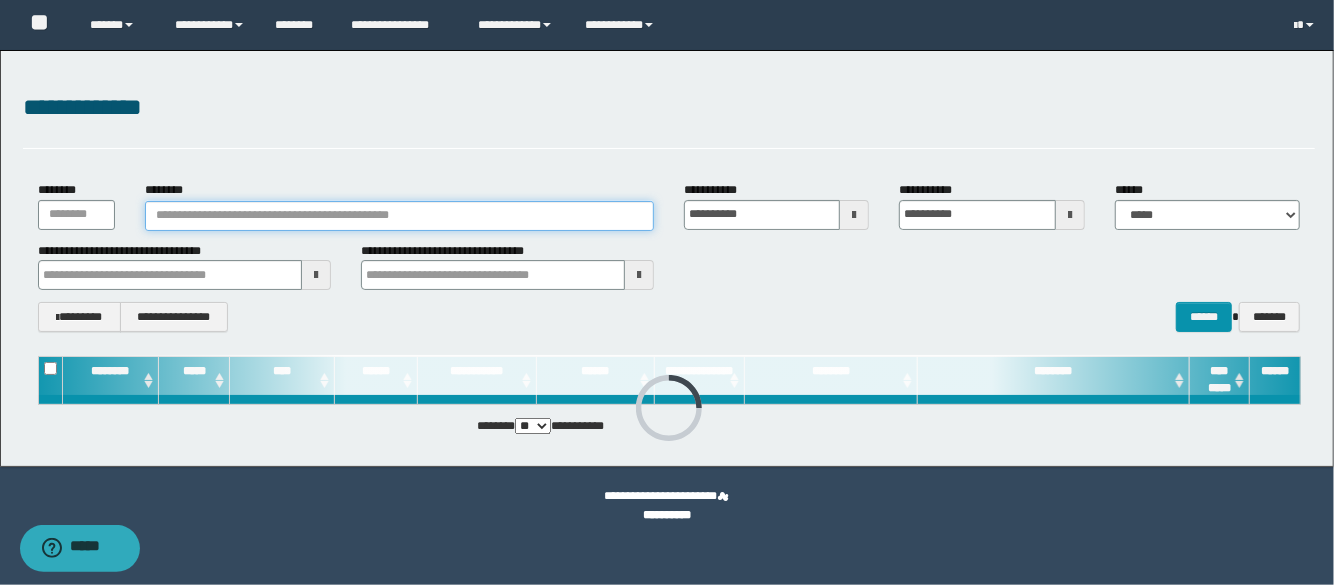 paste on "********" 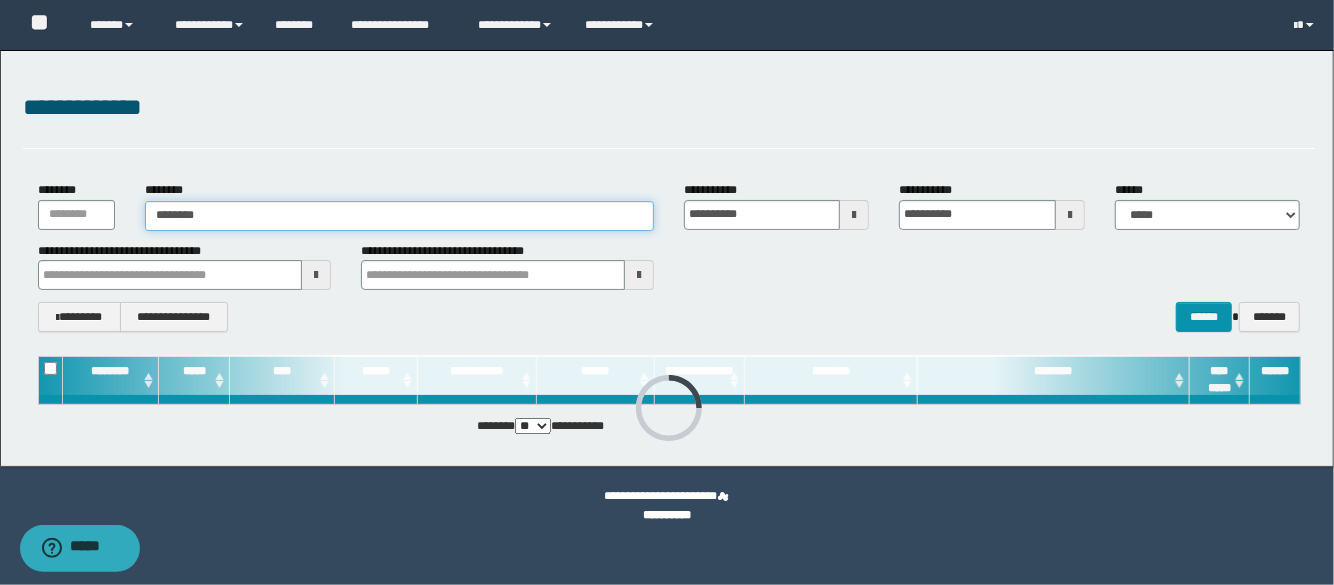 type on "********" 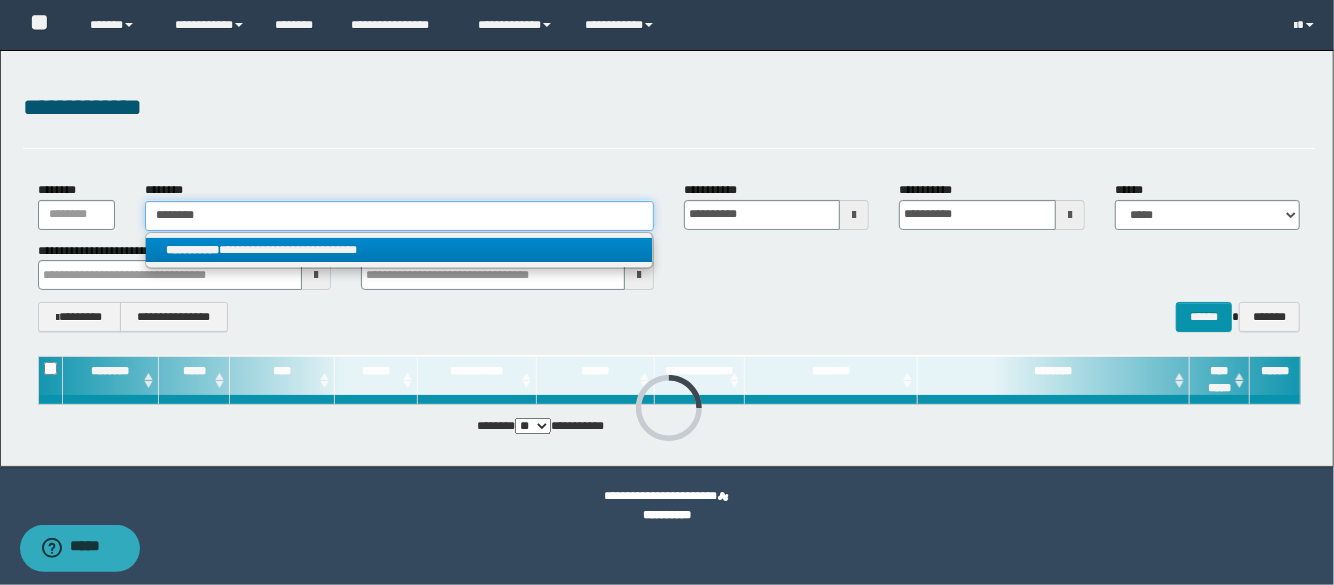 type on "********" 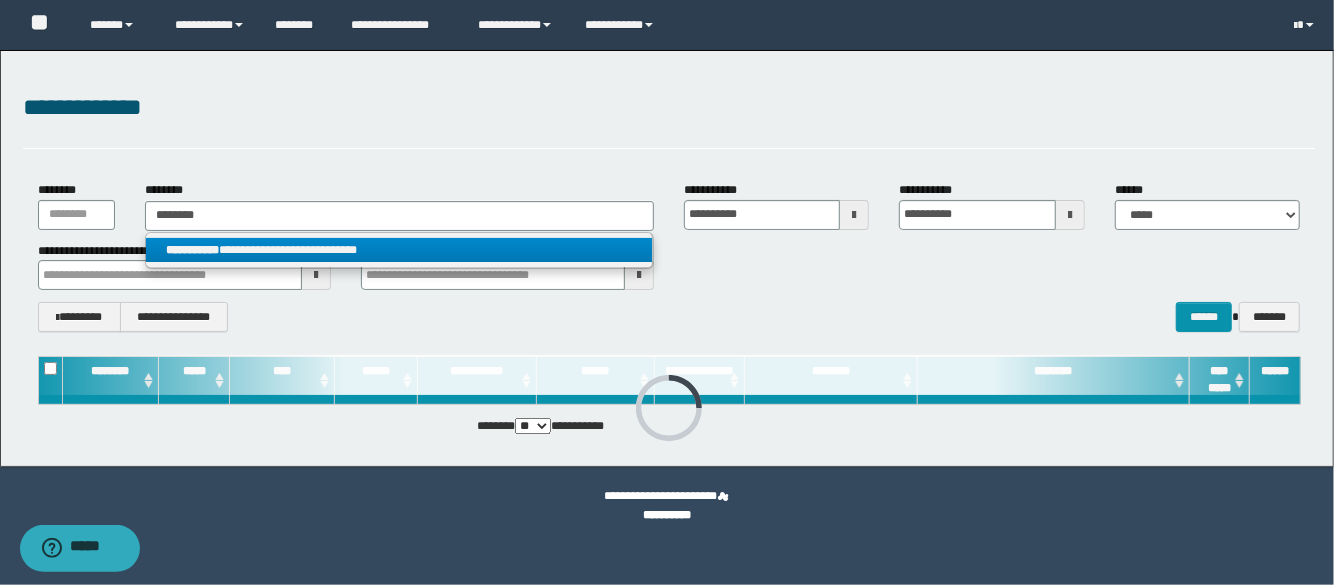 click on "**********" at bounding box center (192, 250) 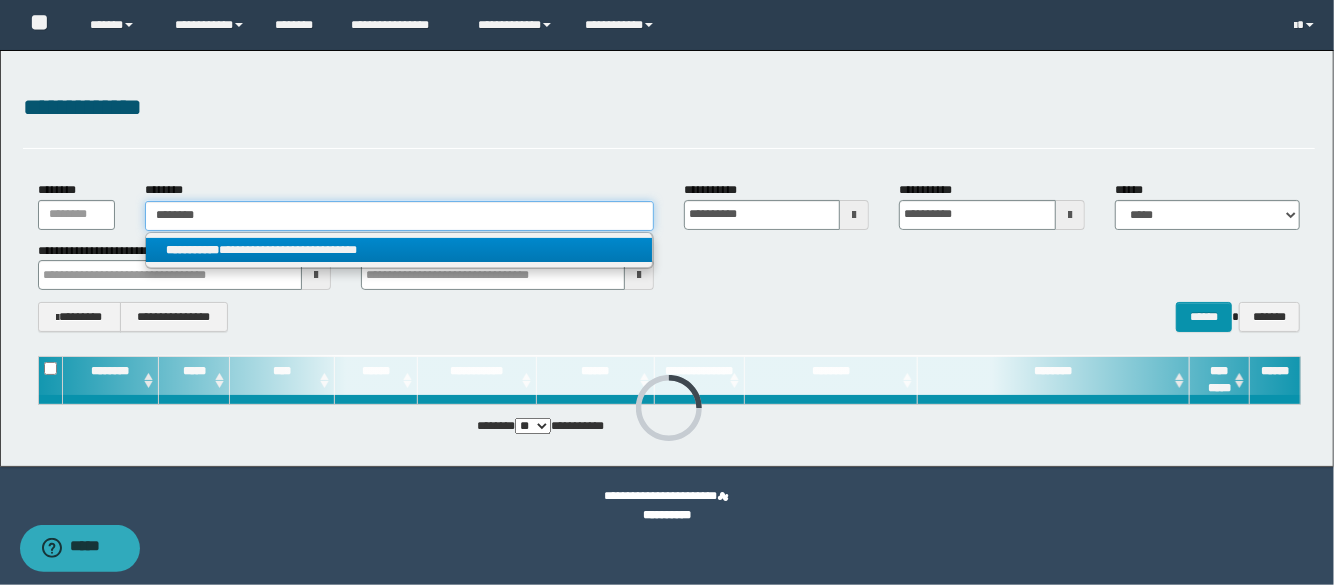 type 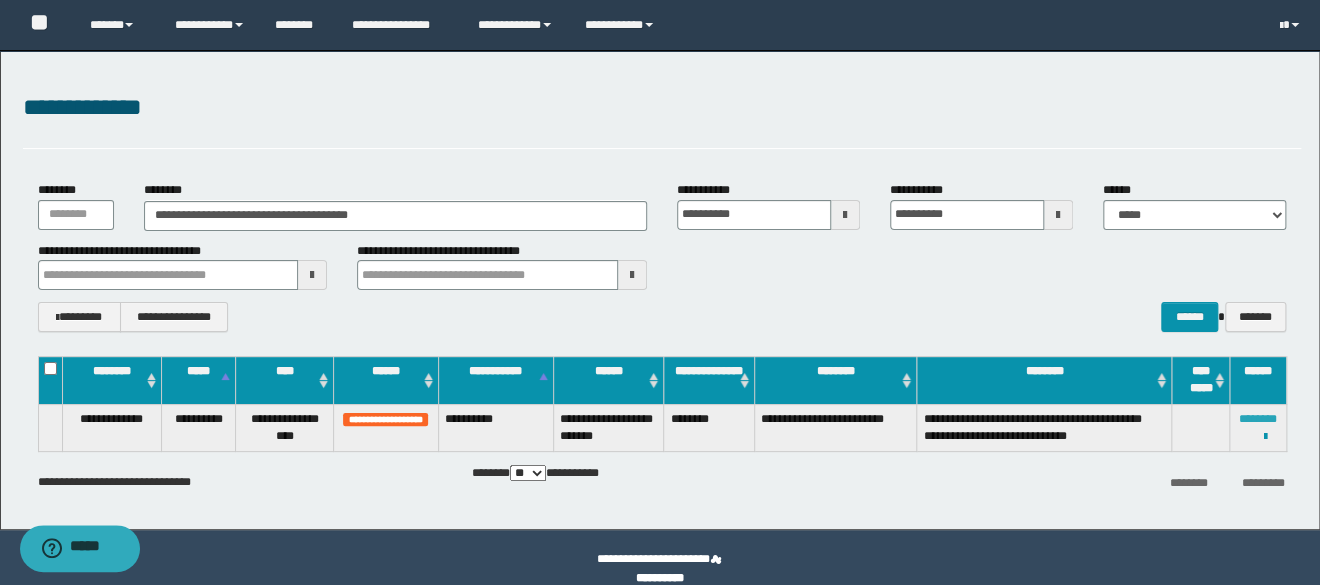 click on "********" at bounding box center [1258, 419] 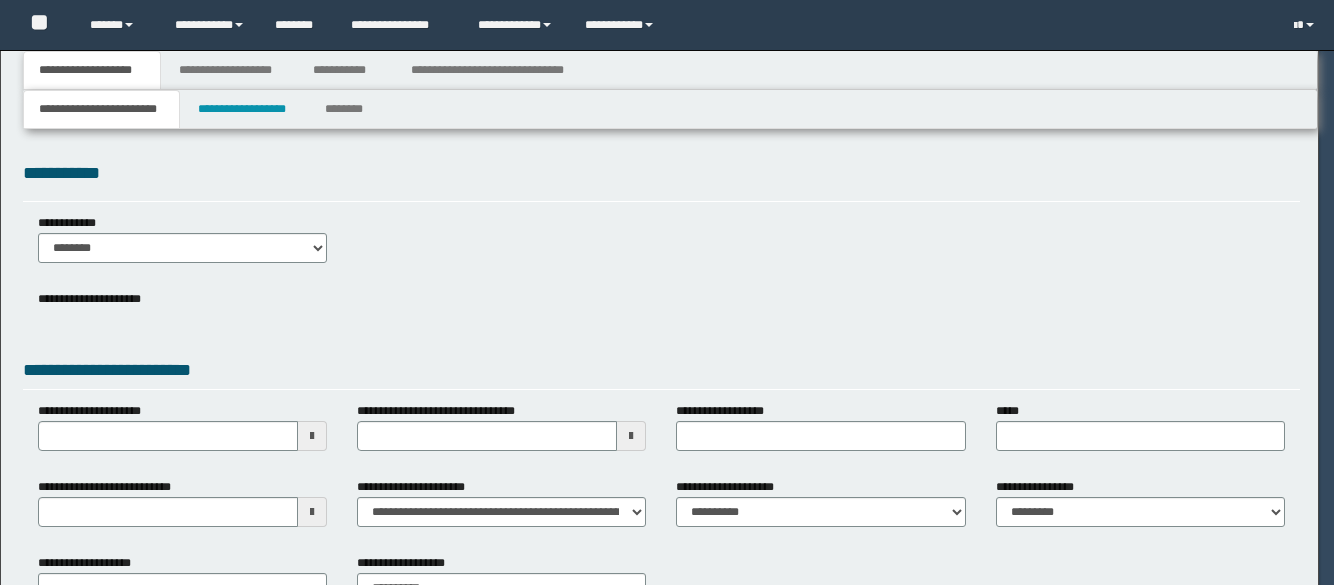 scroll, scrollTop: 0, scrollLeft: 0, axis: both 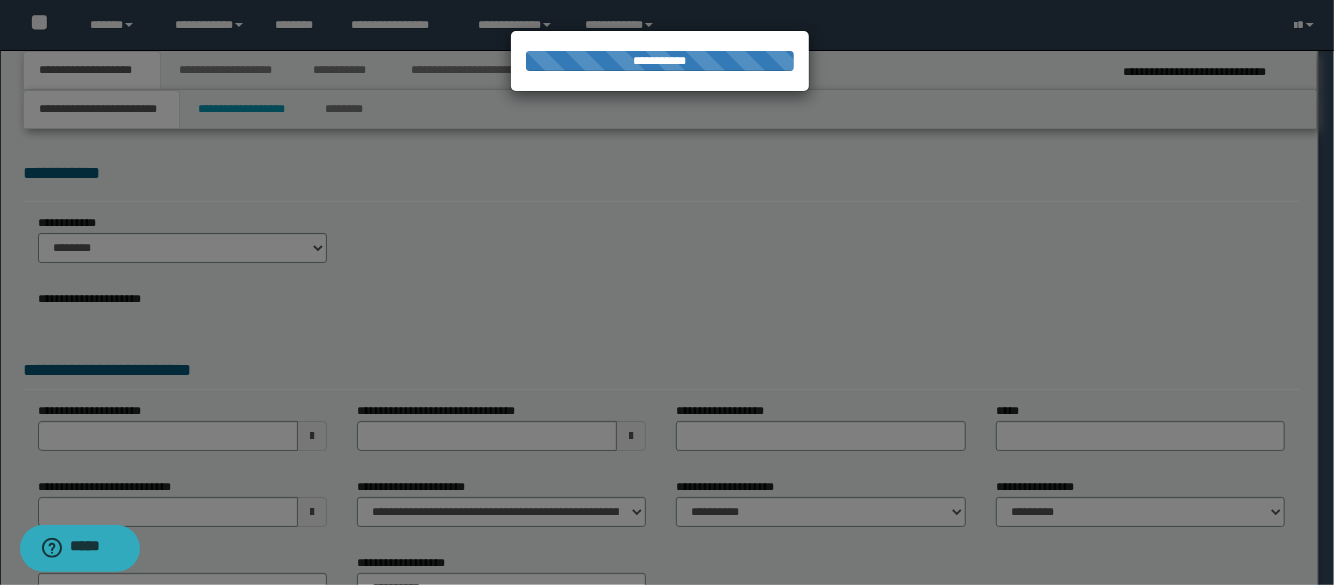 select on "**" 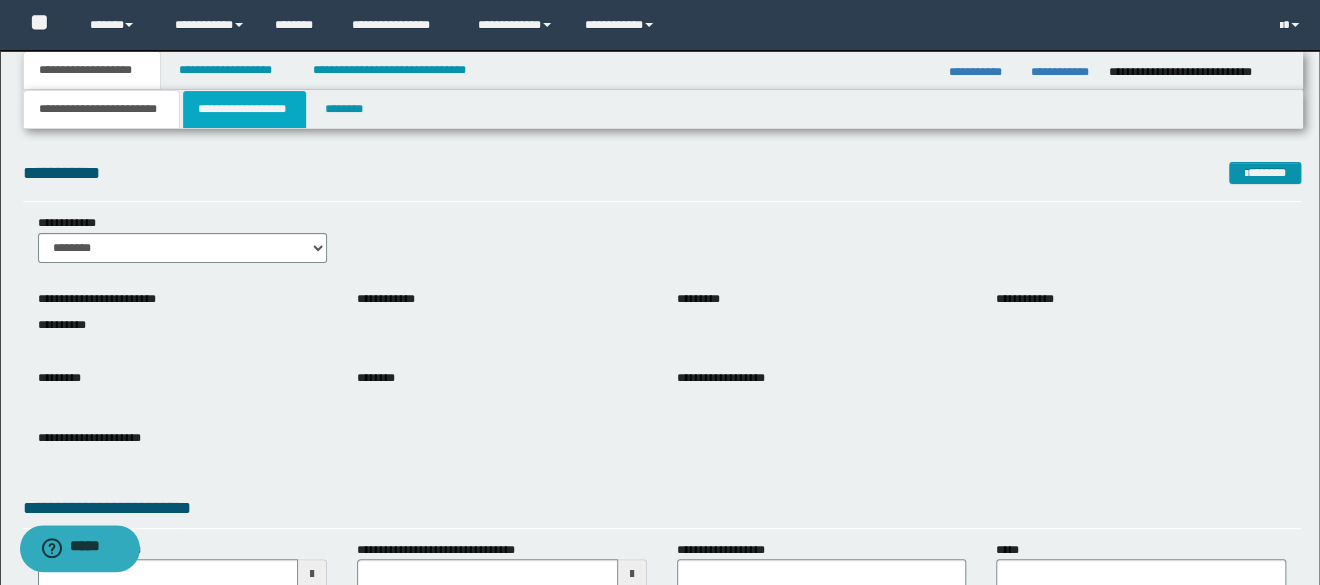 click on "**********" at bounding box center (245, 109) 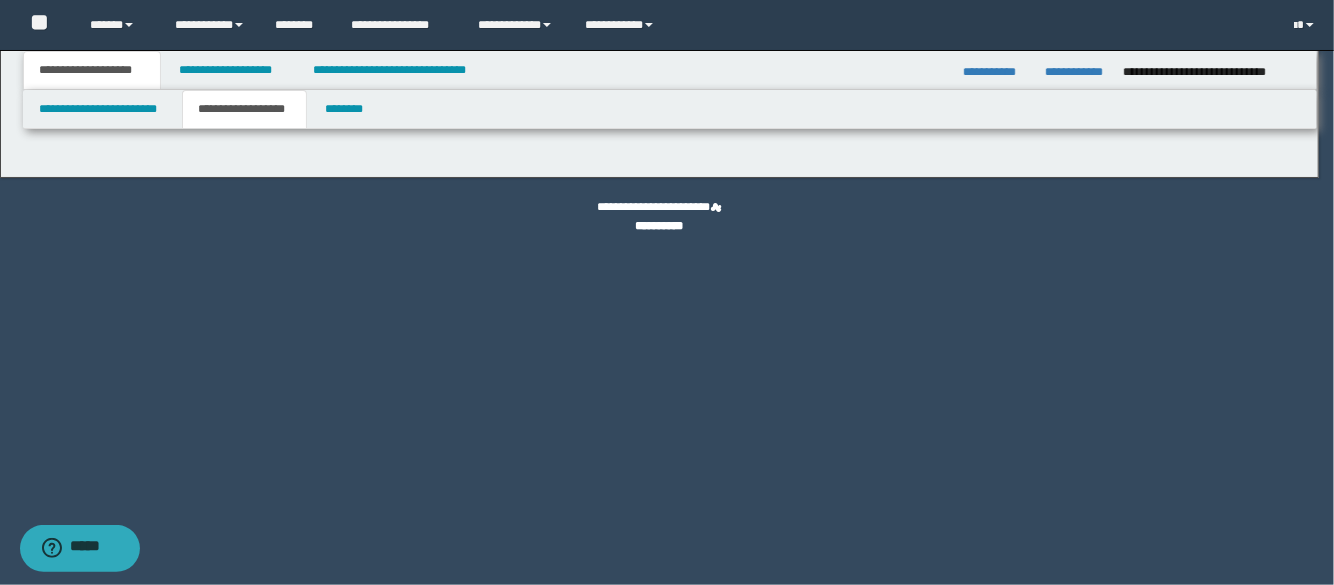 type on "********" 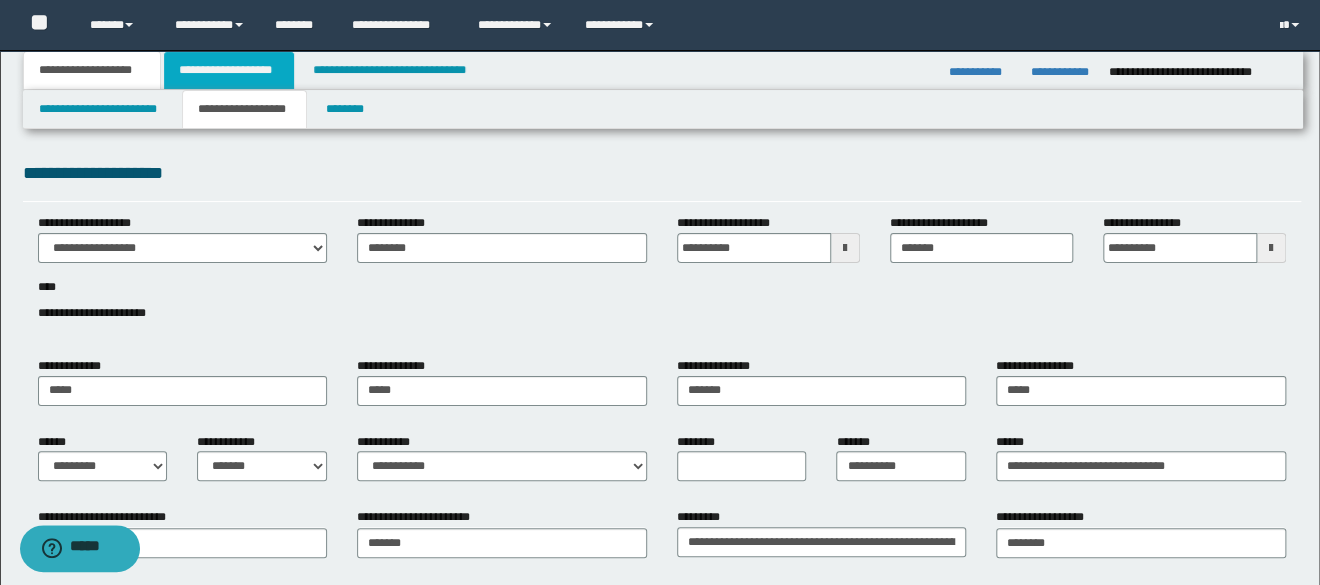 click on "**********" at bounding box center (229, 70) 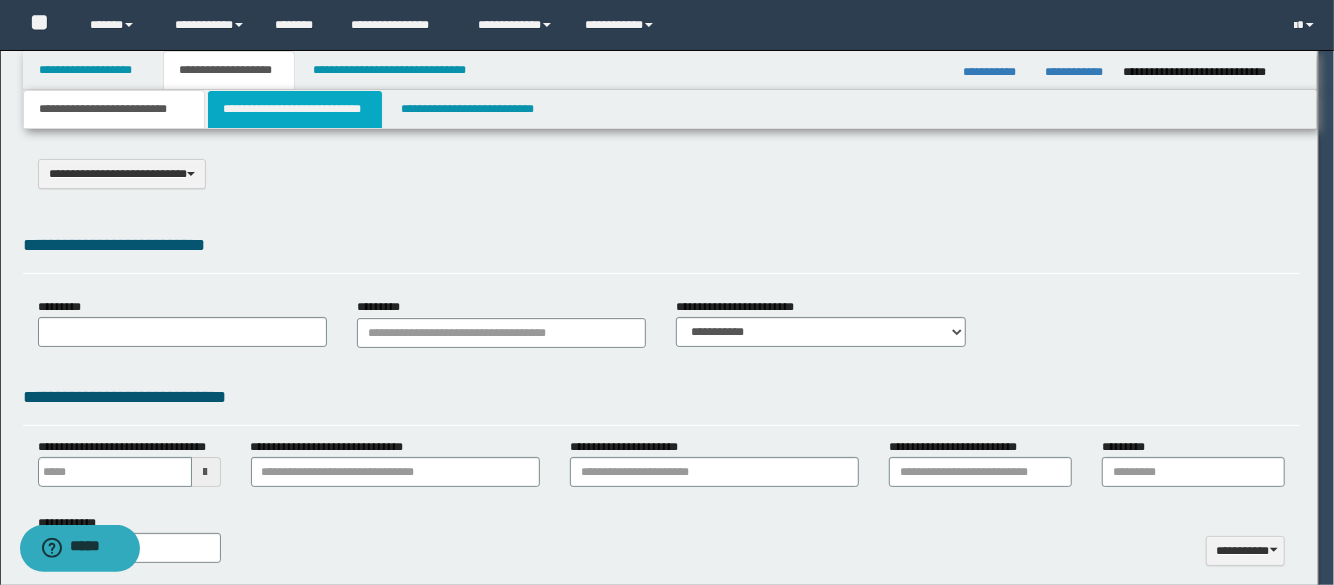 select on "*" 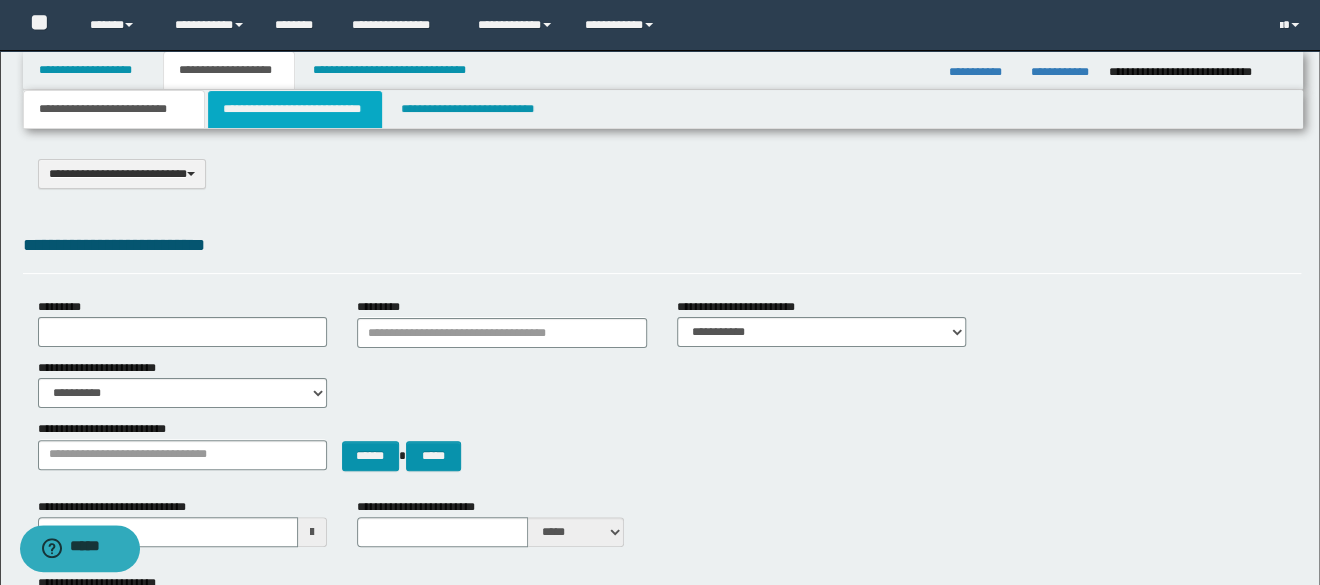 click on "**********" at bounding box center [295, 109] 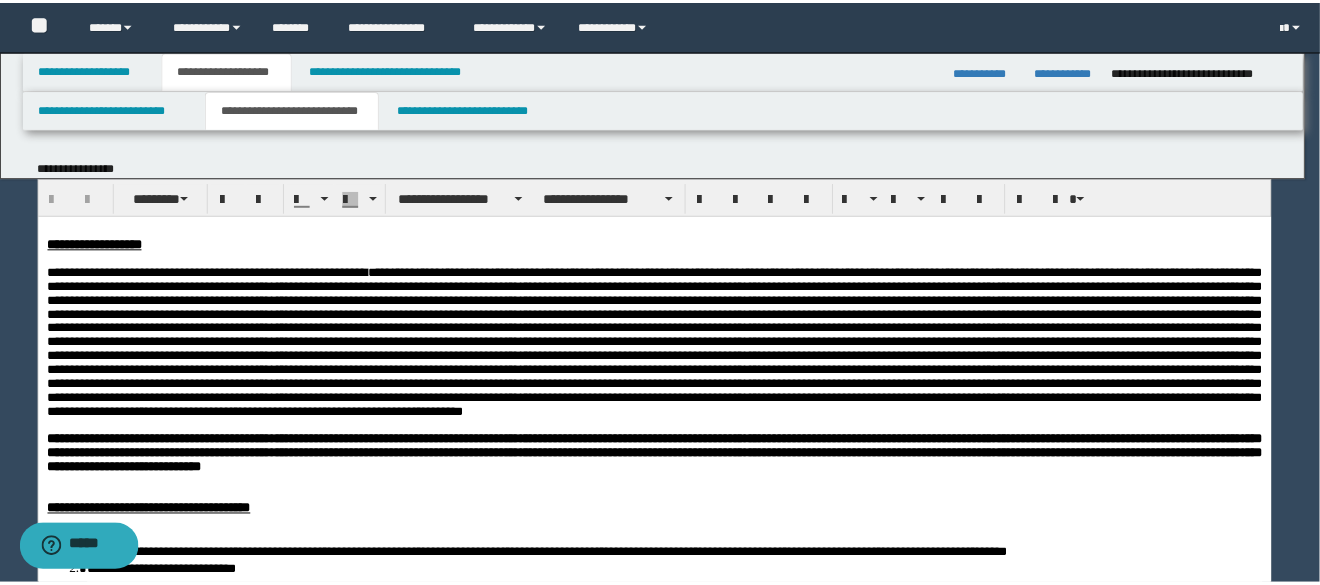 scroll, scrollTop: 0, scrollLeft: 0, axis: both 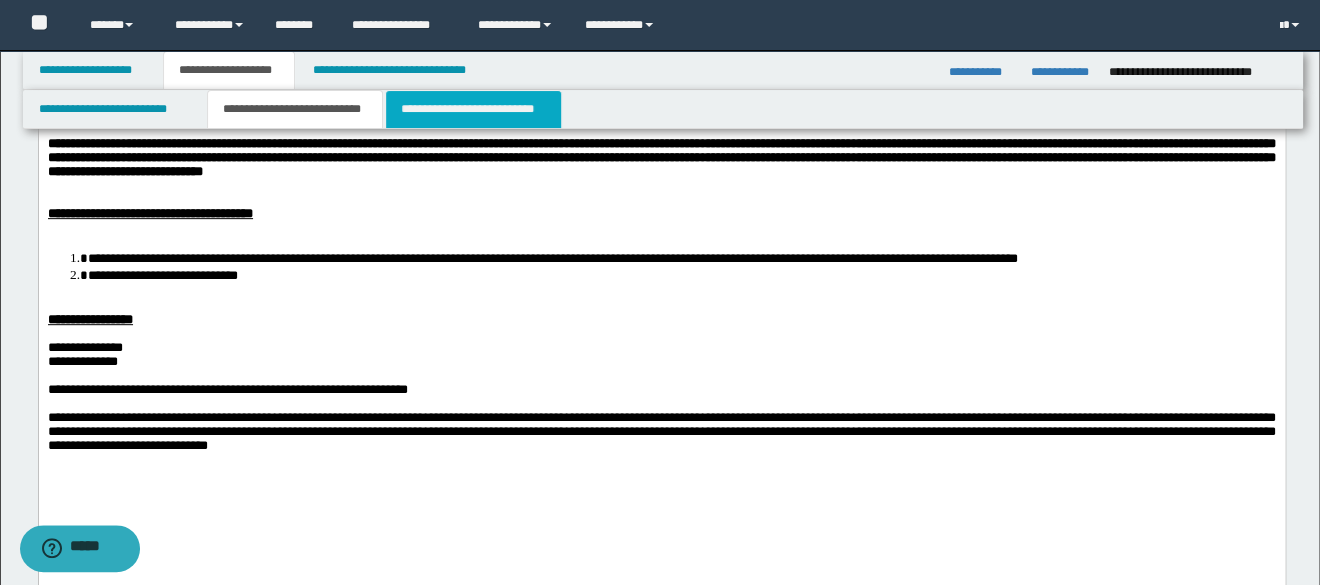 click on "**********" at bounding box center (474, 109) 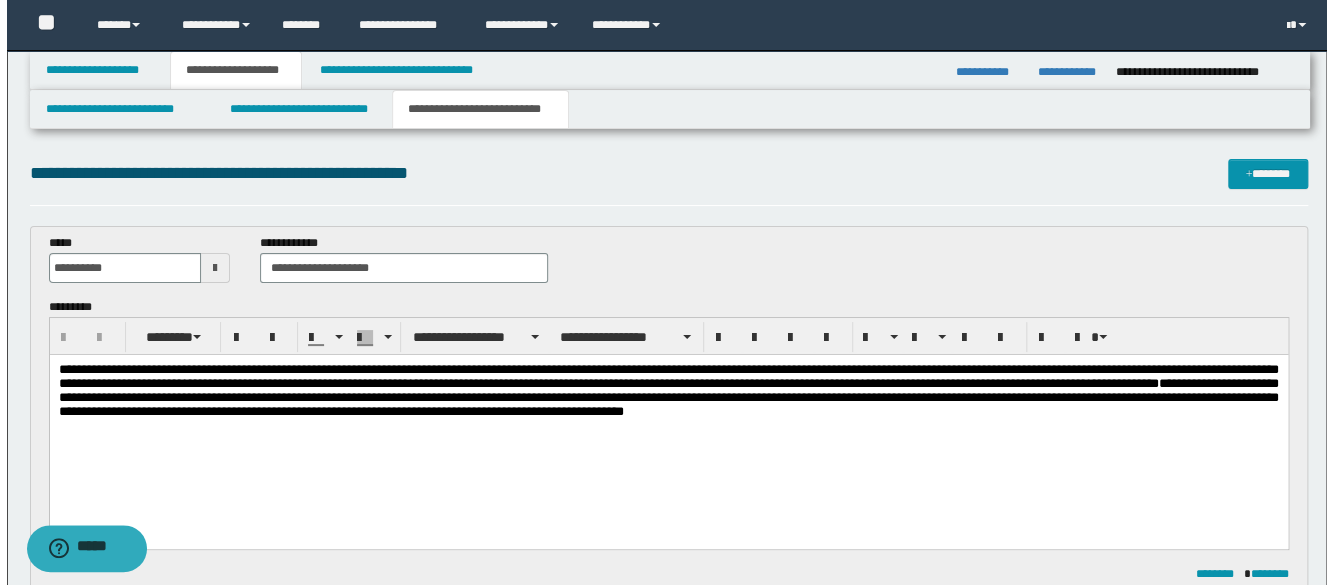 scroll, scrollTop: 0, scrollLeft: 0, axis: both 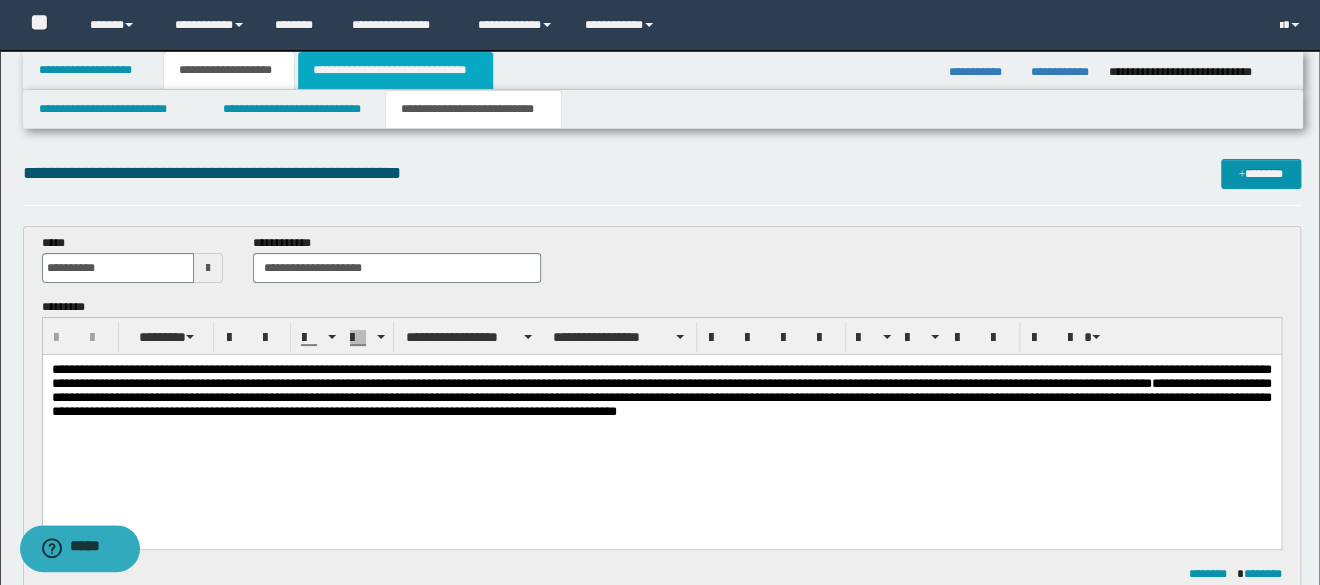 click on "**********" at bounding box center (395, 70) 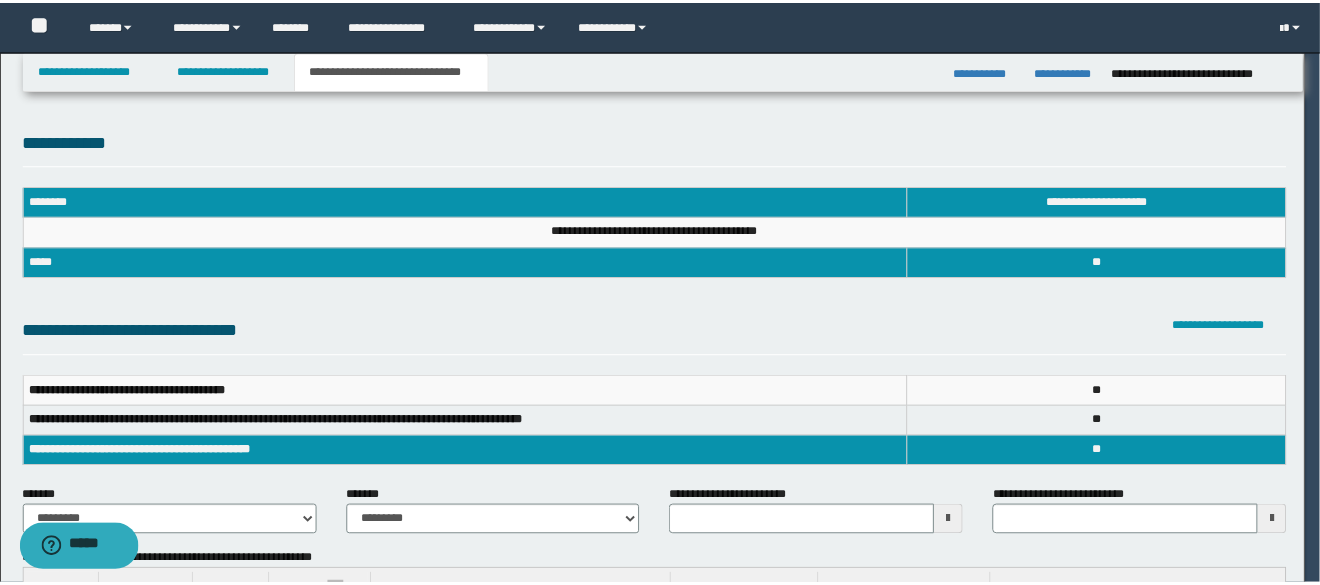 scroll, scrollTop: 0, scrollLeft: 0, axis: both 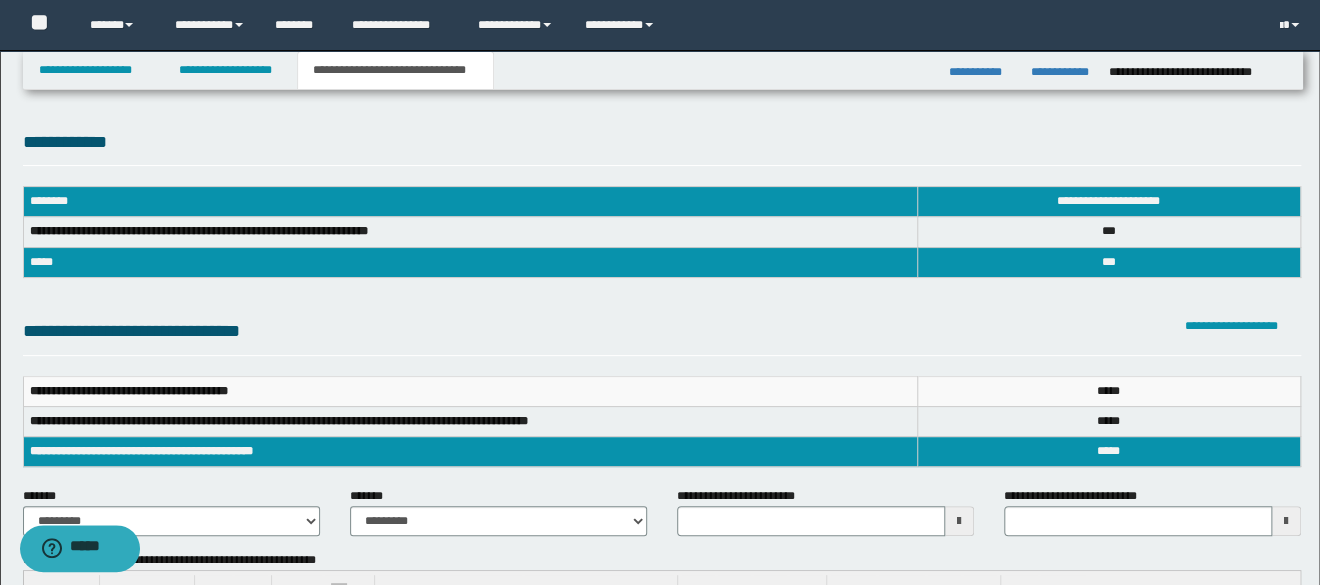 type 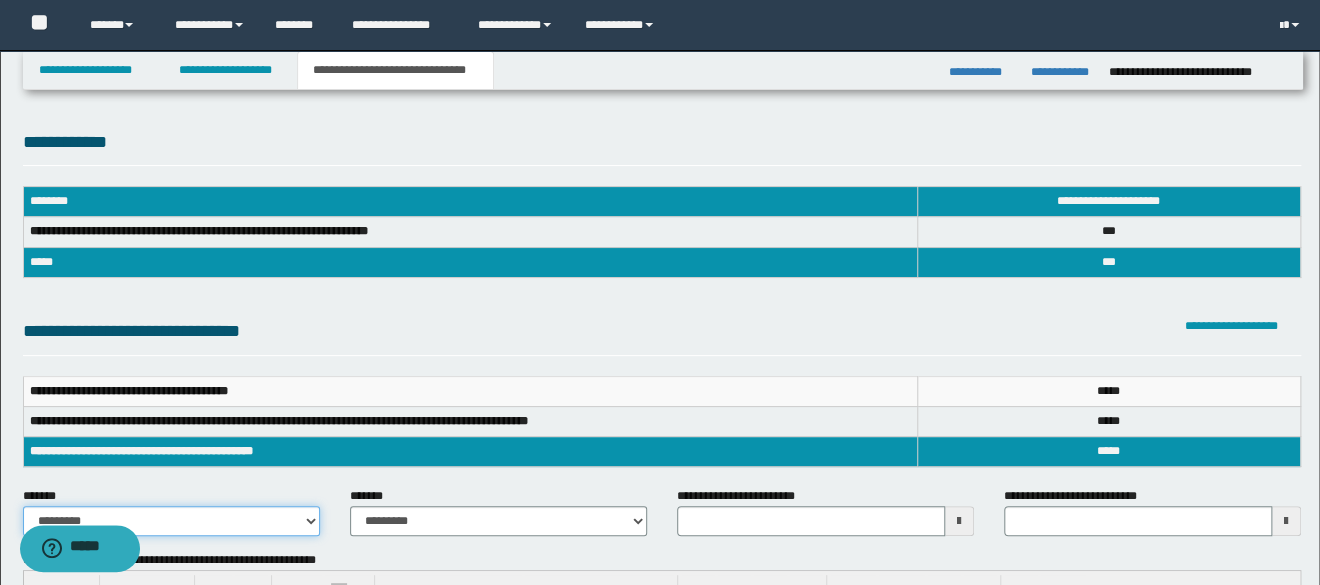 click on "**********" at bounding box center [171, 521] 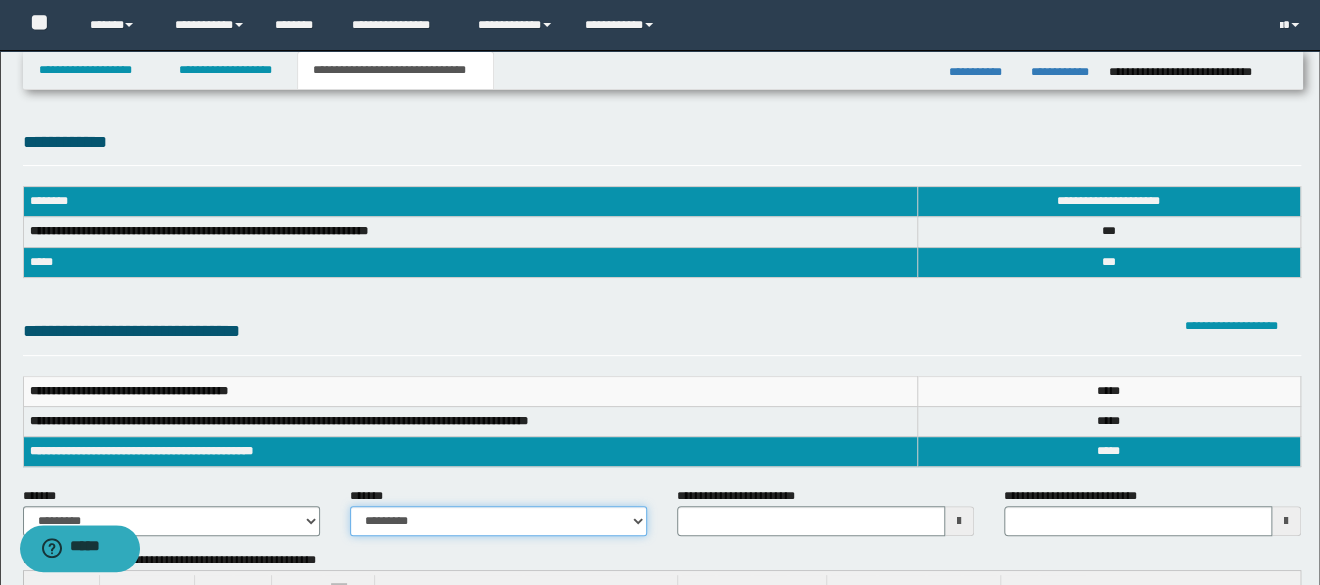 click on "**********" at bounding box center (498, 521) 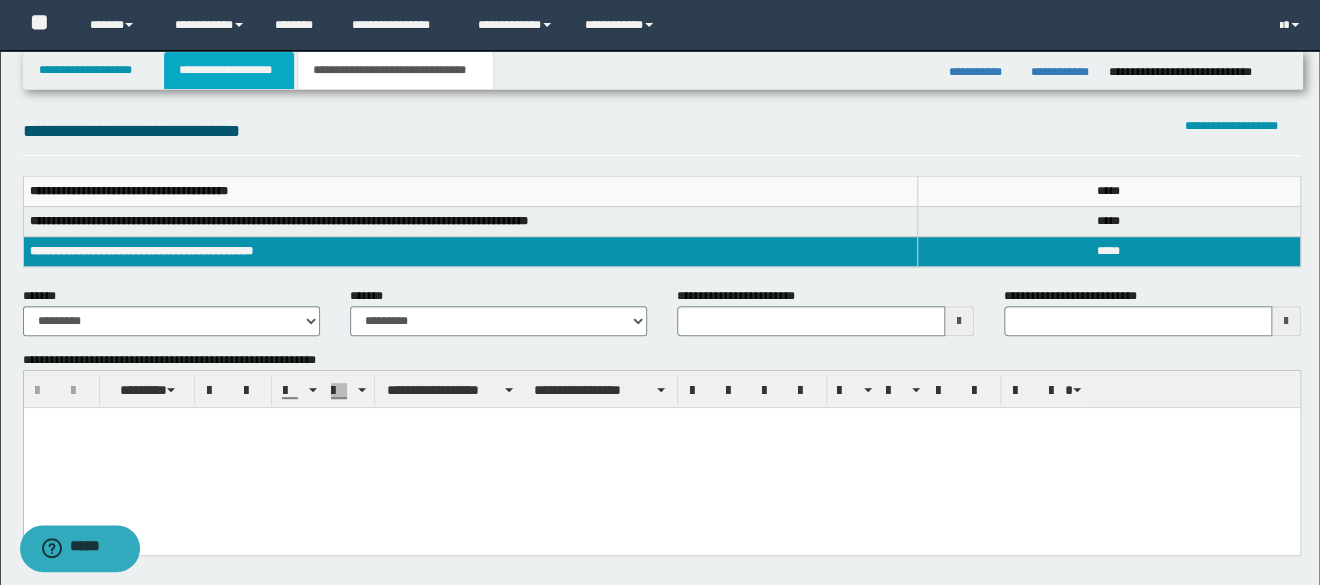click on "**********" at bounding box center (229, 70) 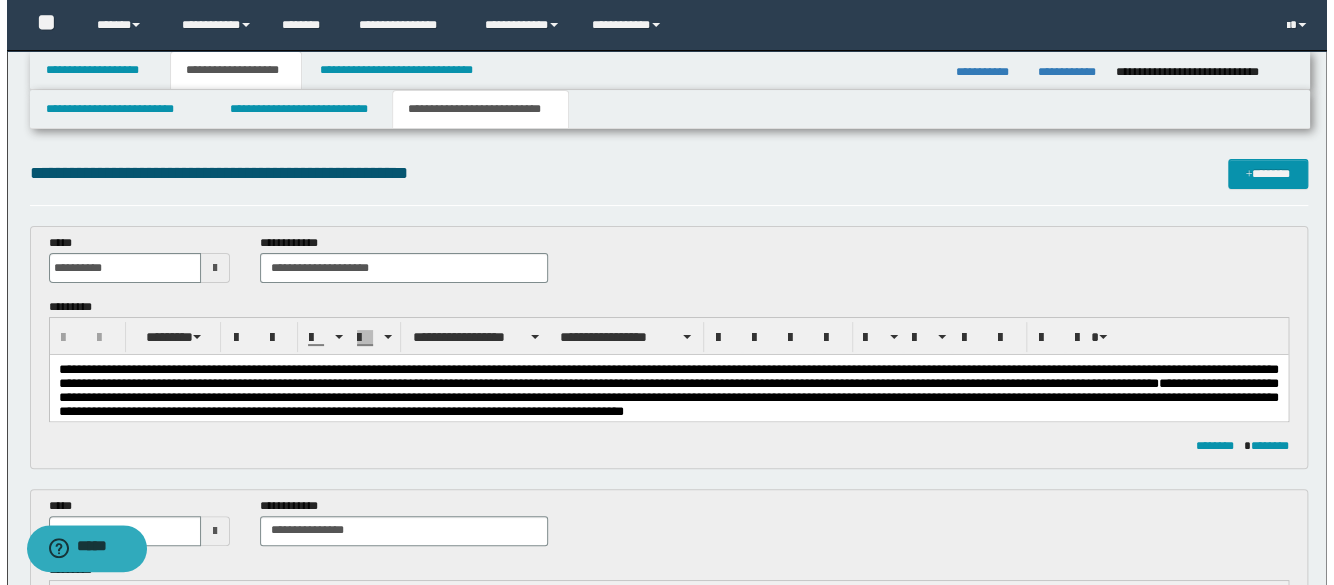 scroll, scrollTop: 100, scrollLeft: 0, axis: vertical 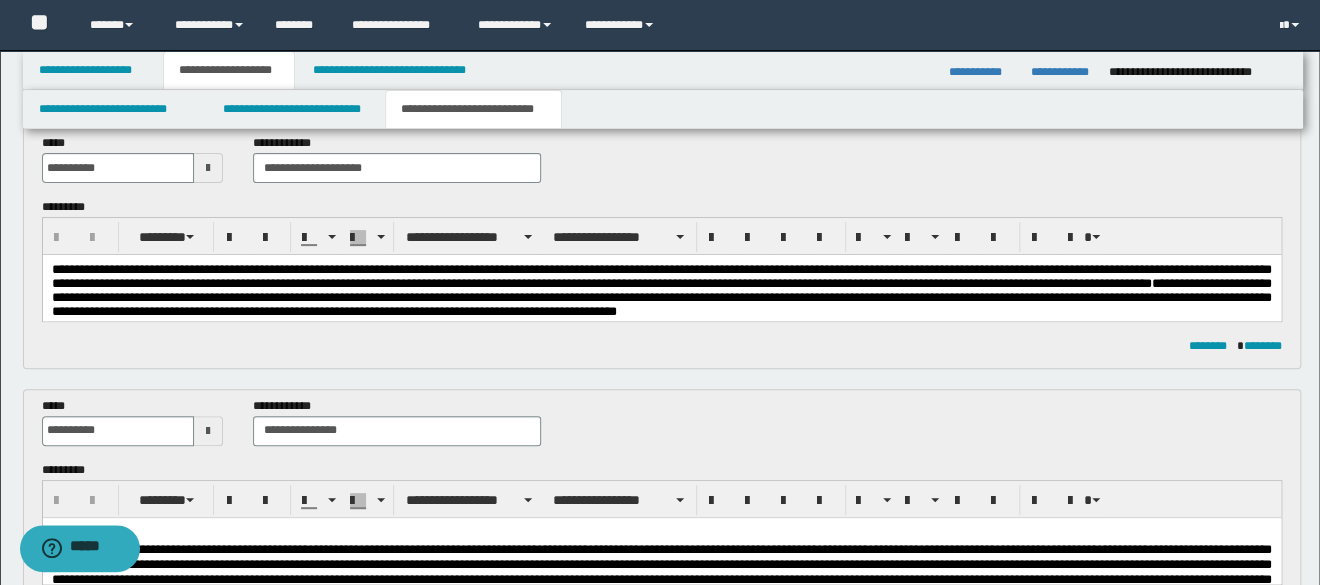 click on "**********" at bounding box center (397, 158) 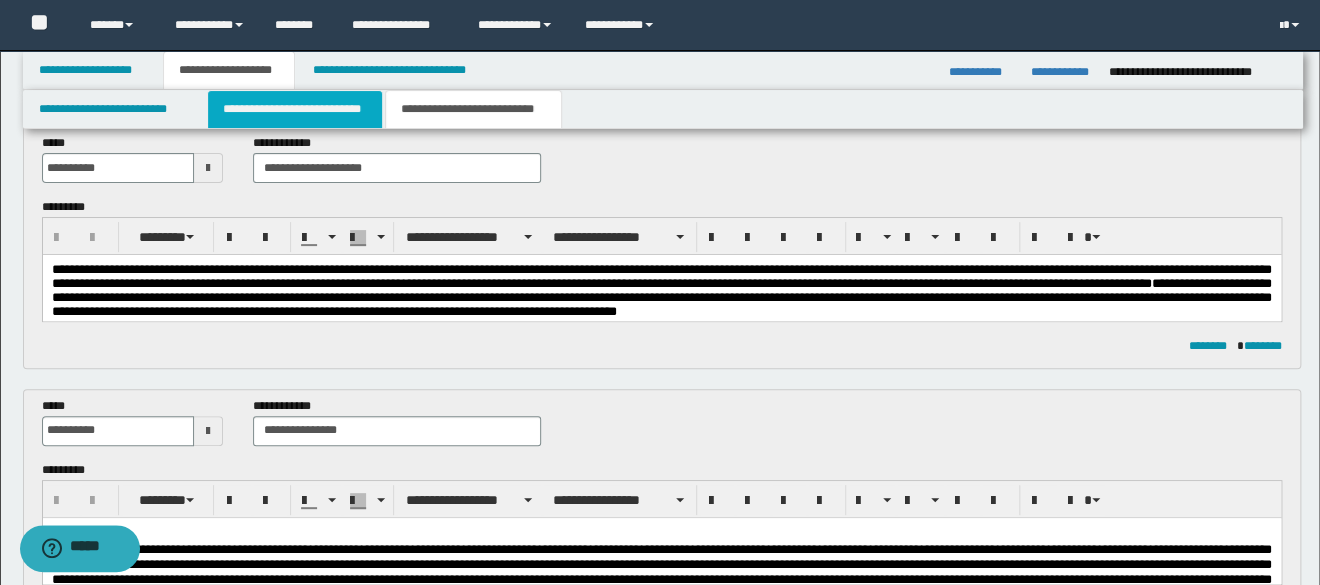 click on "**********" at bounding box center (295, 109) 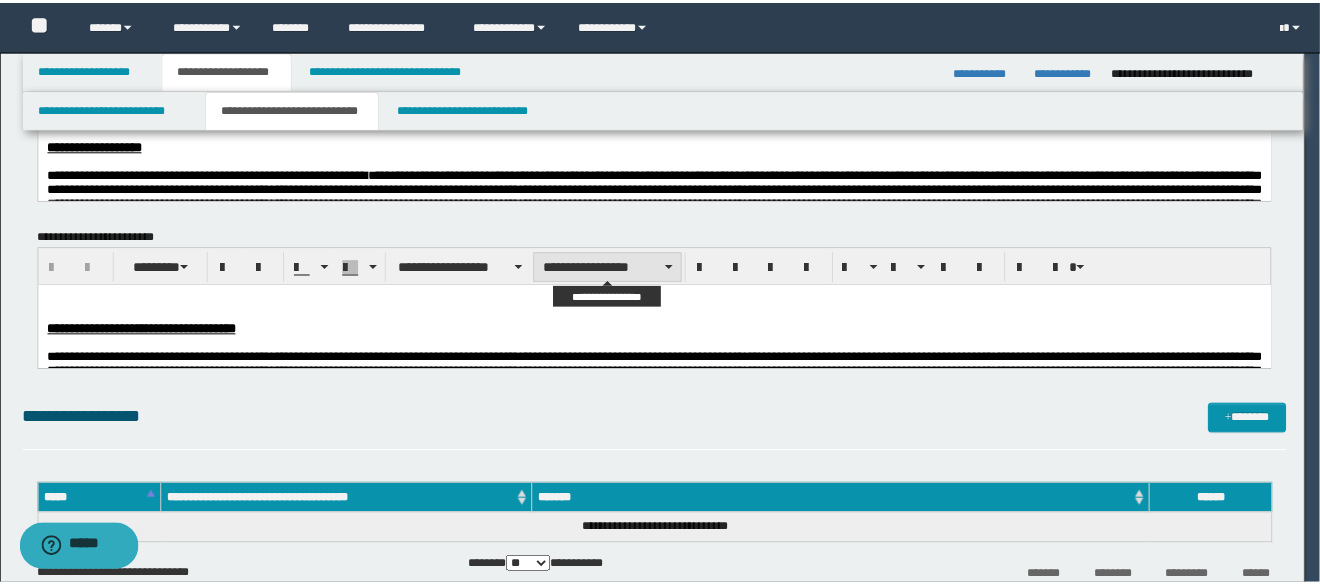 scroll, scrollTop: 0, scrollLeft: 0, axis: both 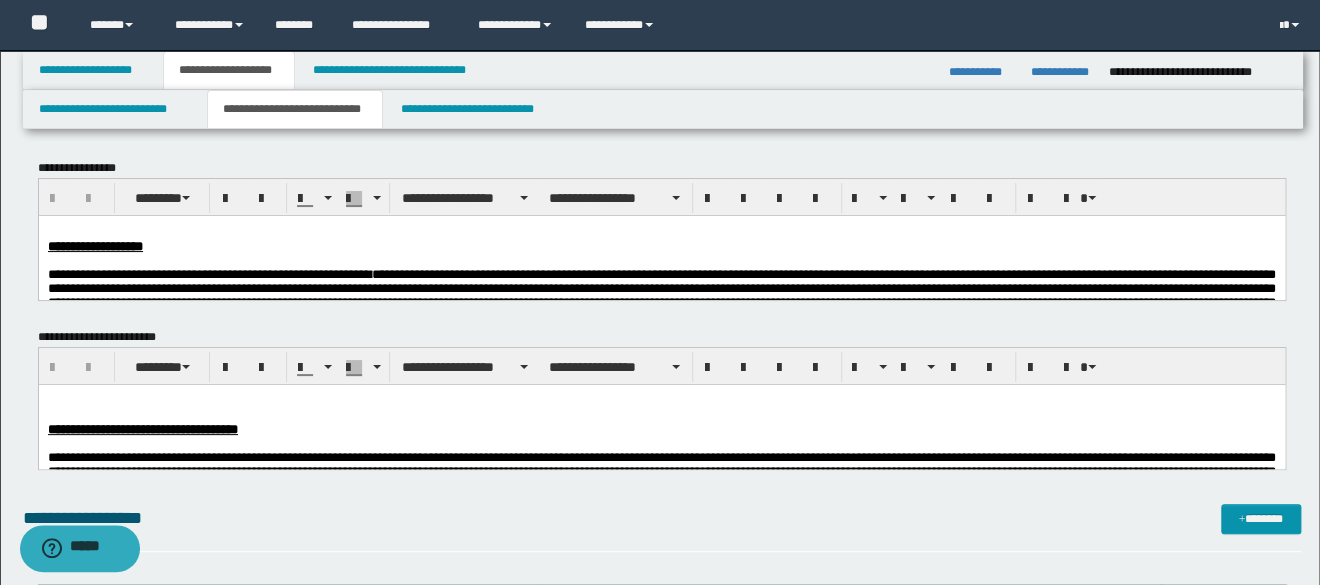 click on "**********" at bounding box center (661, 246) 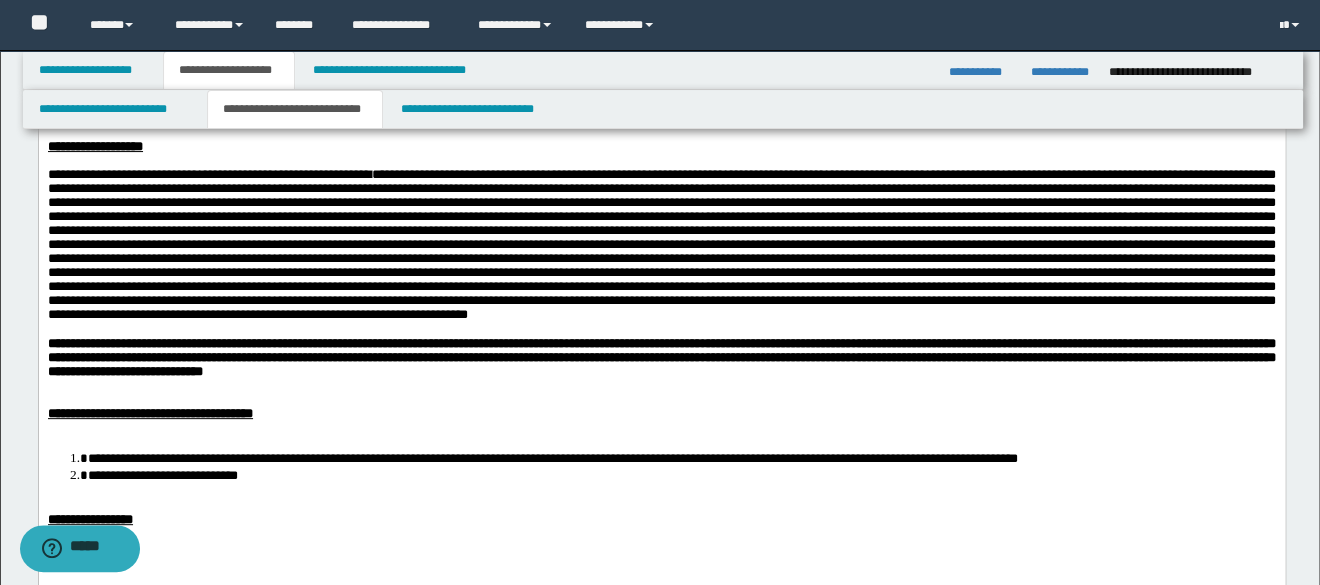 scroll, scrollTop: 0, scrollLeft: 0, axis: both 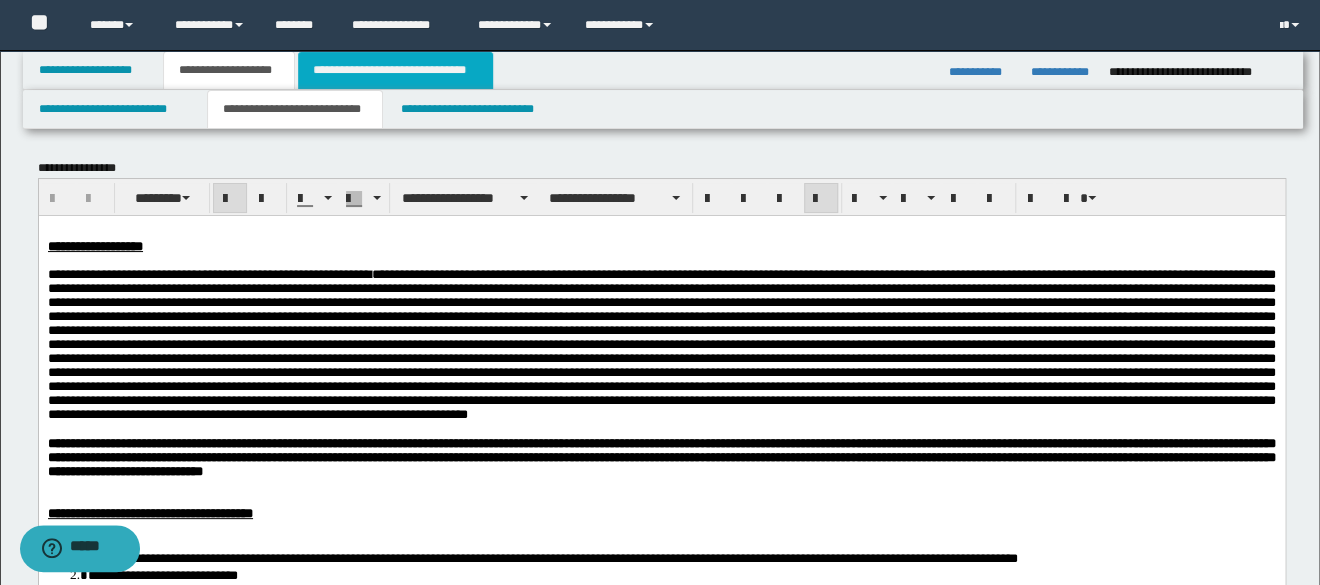 click on "**********" at bounding box center (395, 70) 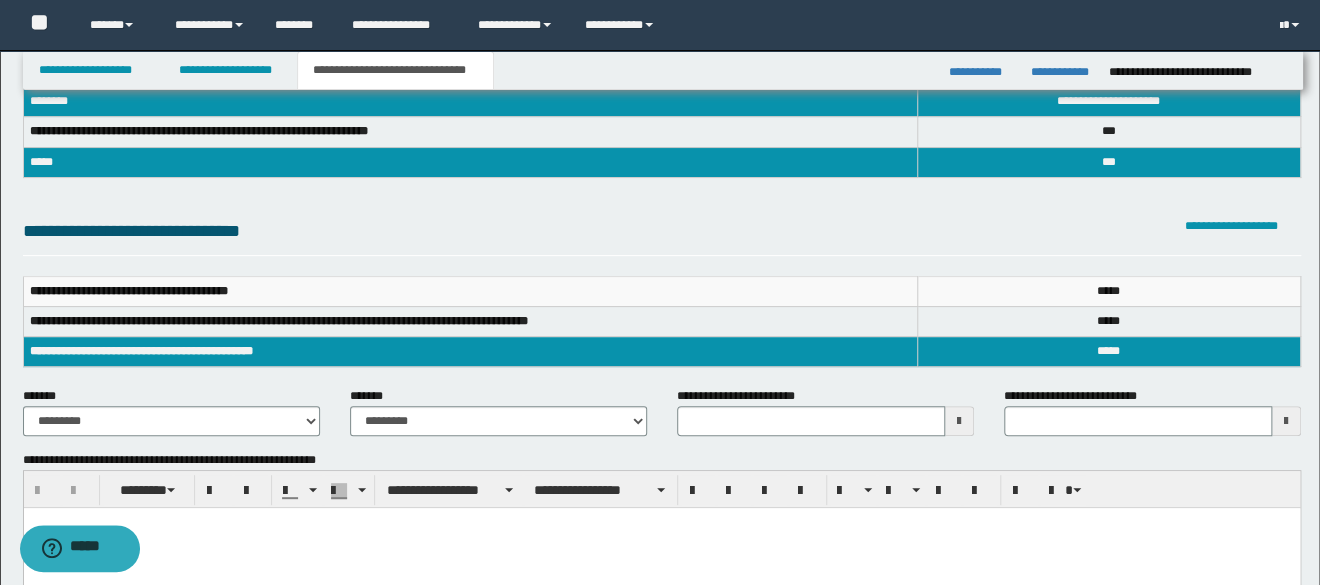 scroll, scrollTop: 200, scrollLeft: 0, axis: vertical 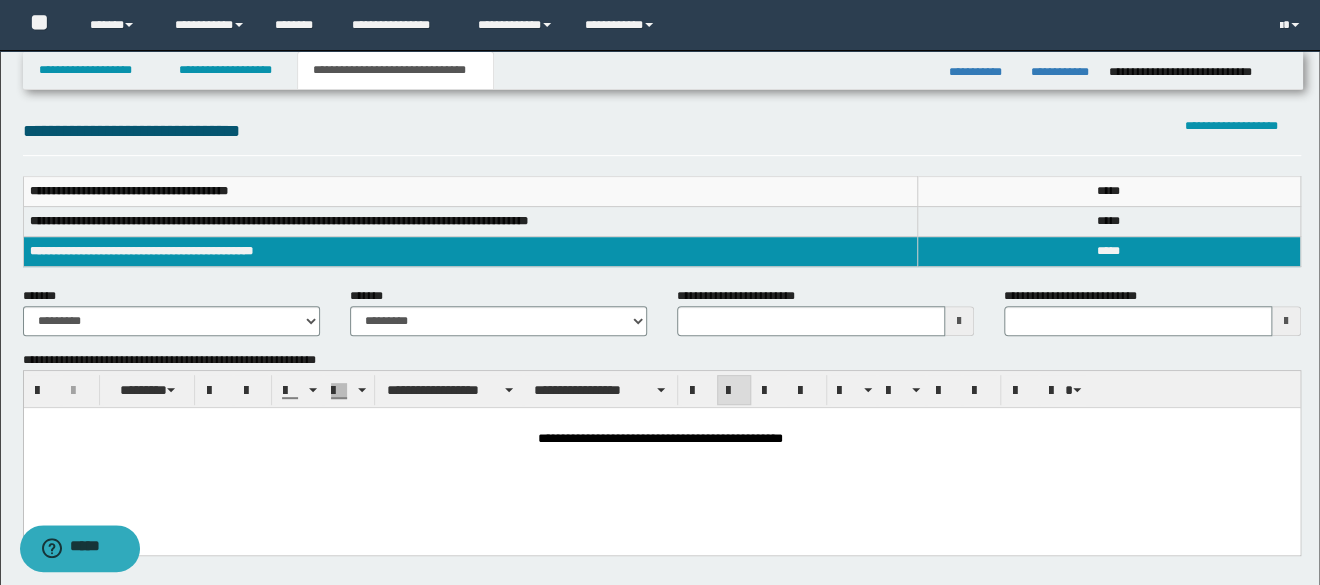 click on "**********" at bounding box center (661, 438) 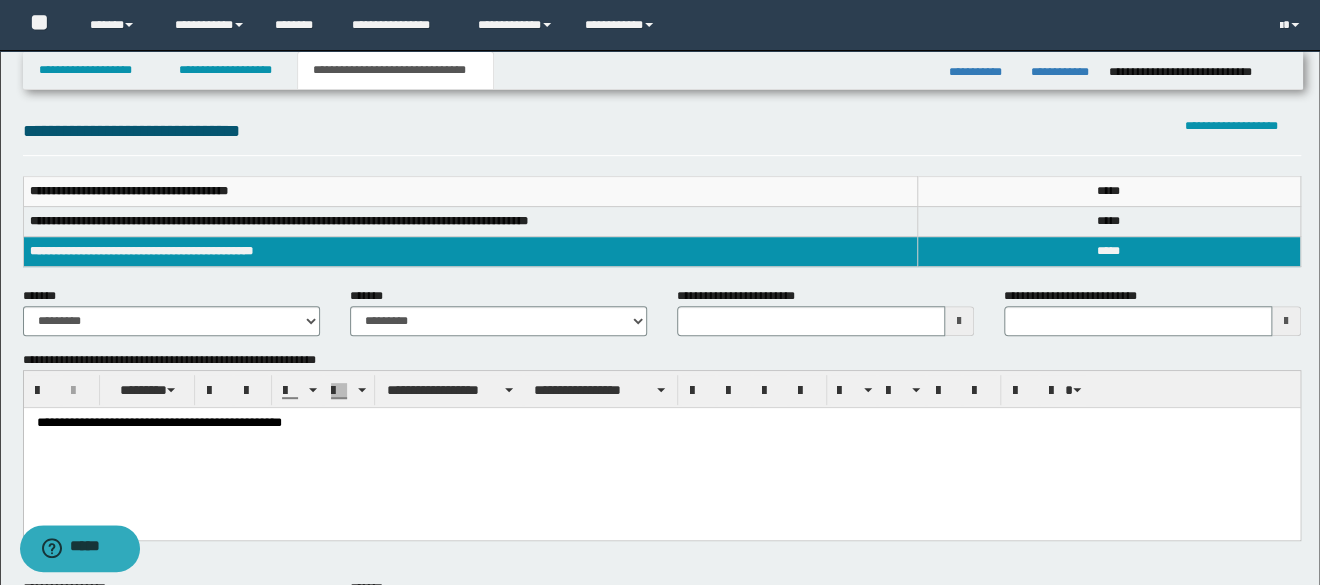type 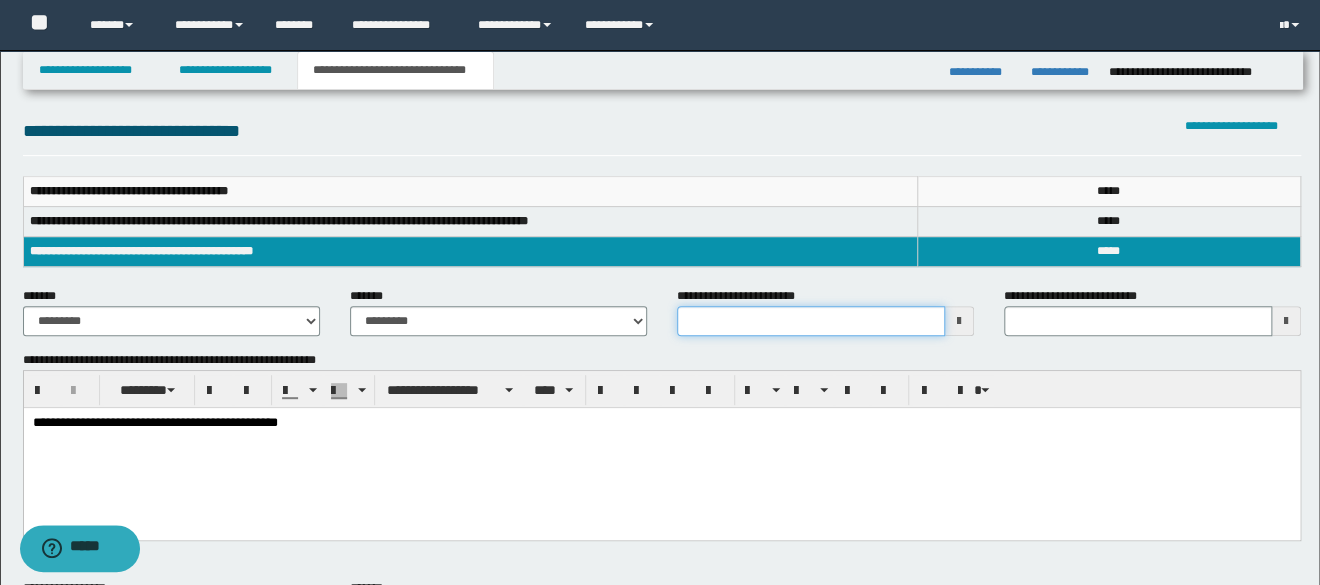 click on "**********" at bounding box center [811, 321] 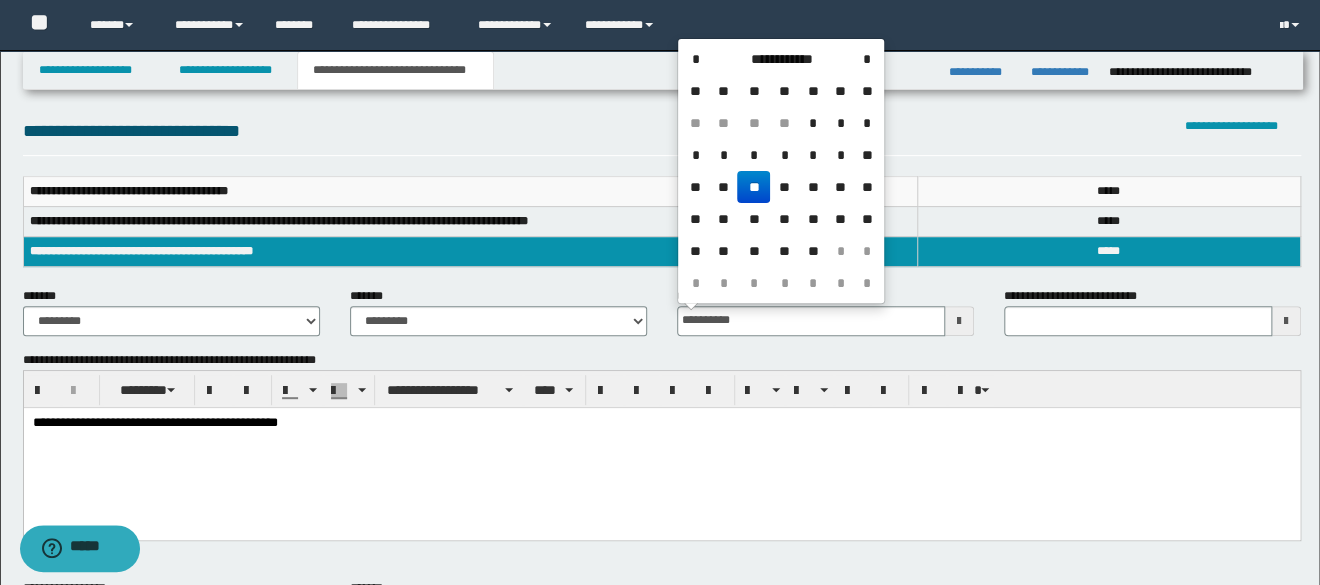 type on "**********" 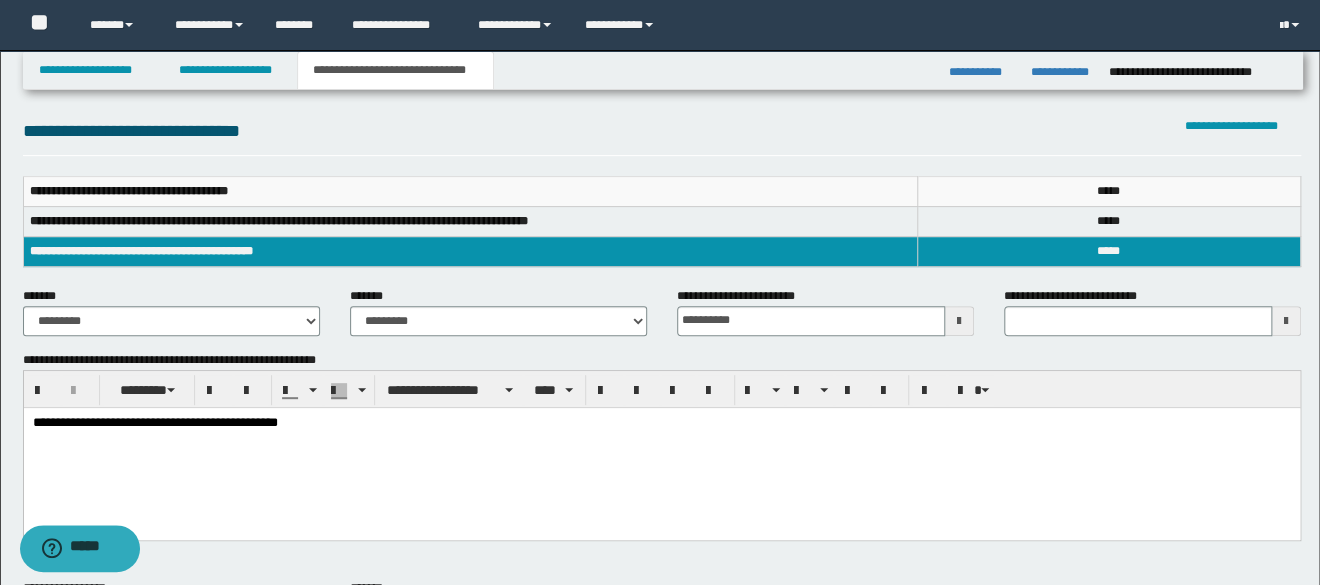 click on "**********" at bounding box center [662, 231] 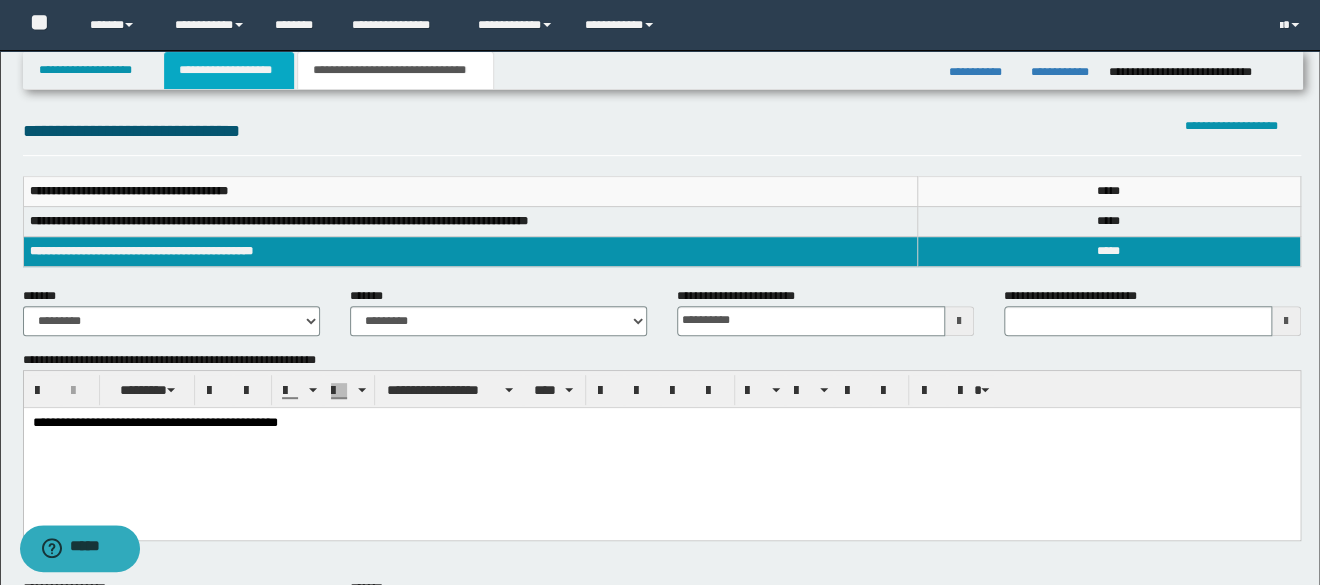 click on "**********" at bounding box center (229, 70) 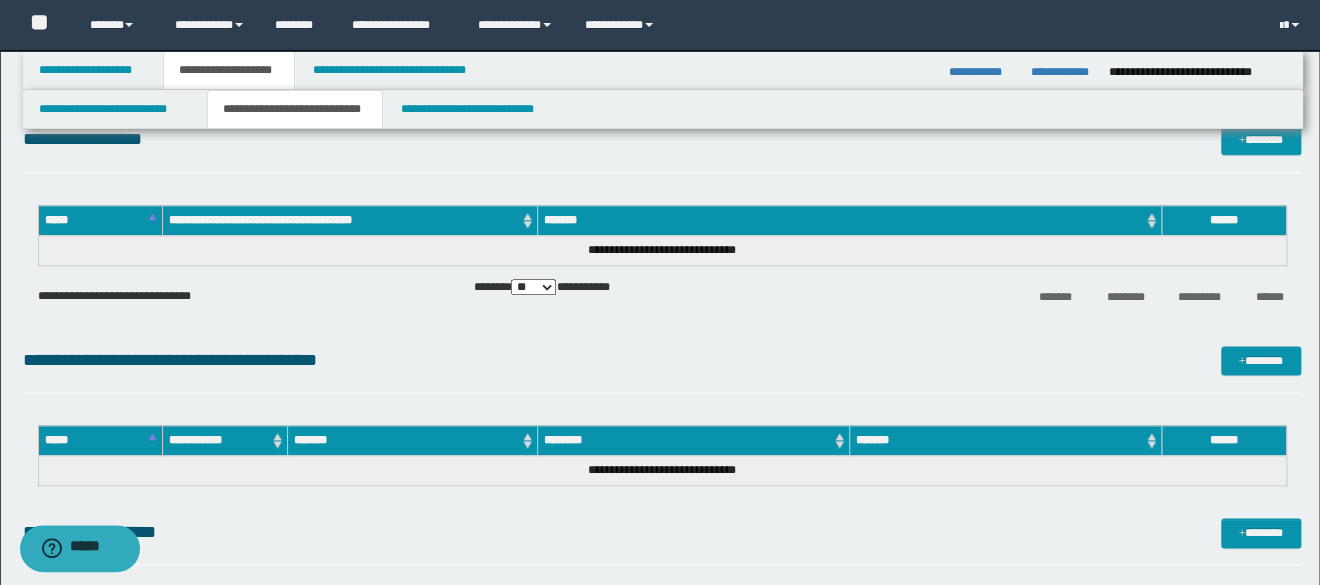 scroll, scrollTop: 530, scrollLeft: 0, axis: vertical 